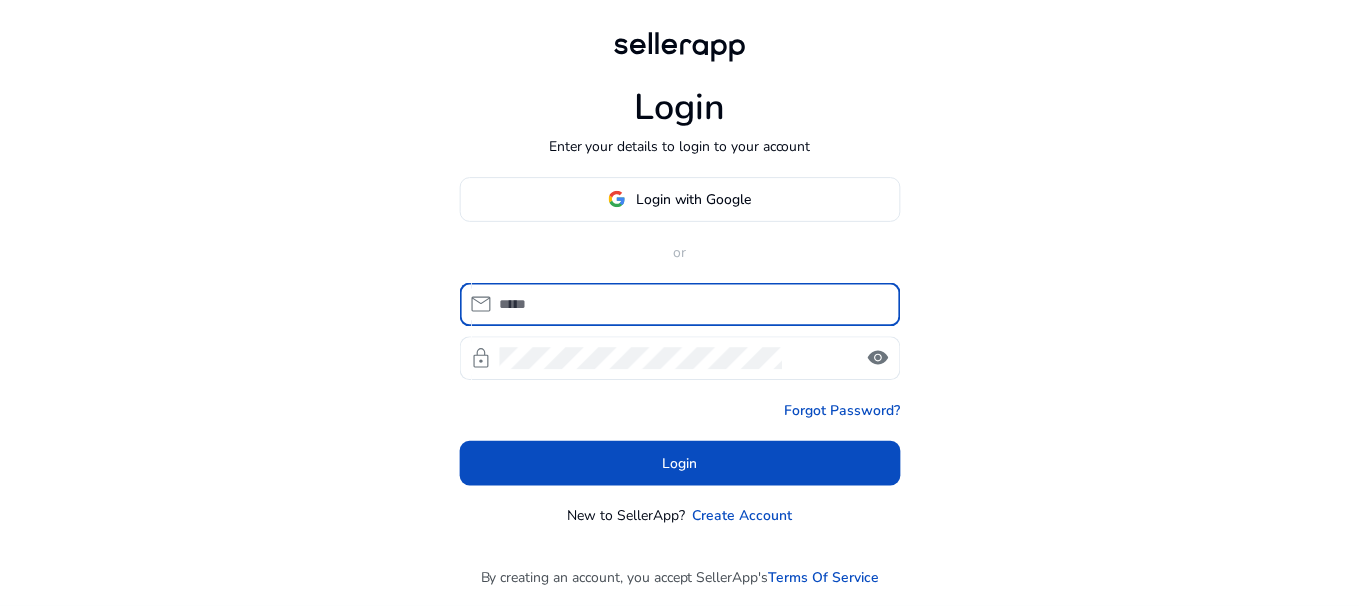 scroll, scrollTop: 0, scrollLeft: 0, axis: both 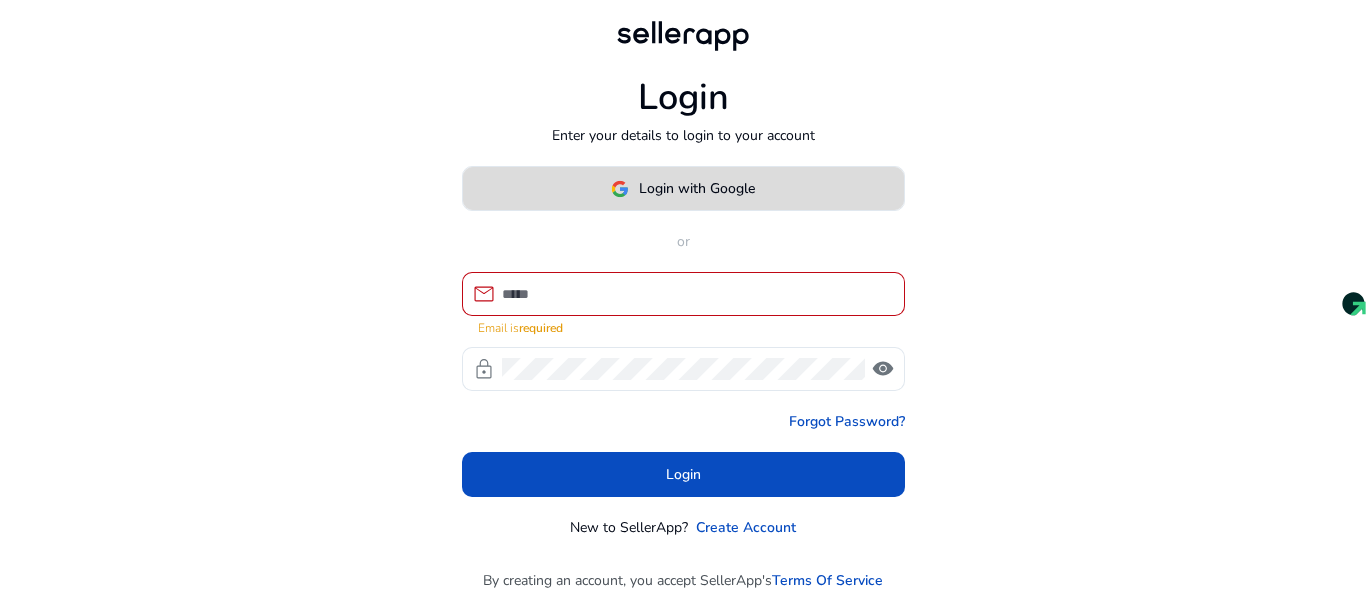 click on "Login with Google" 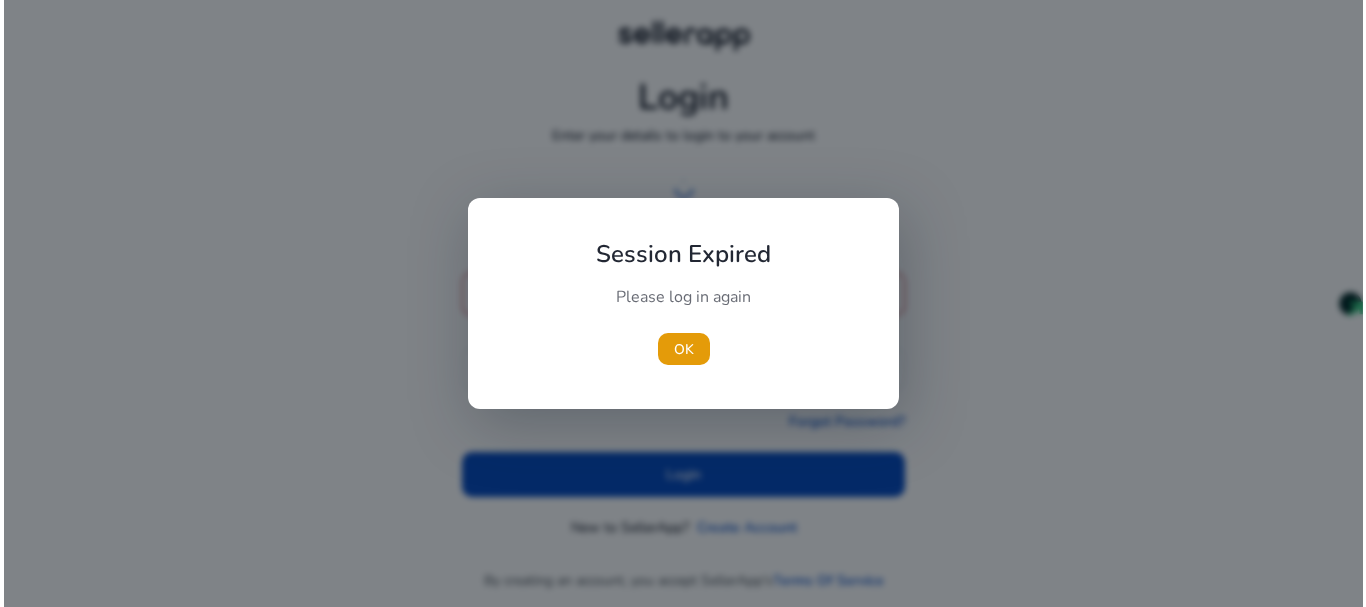 scroll, scrollTop: 0, scrollLeft: 0, axis: both 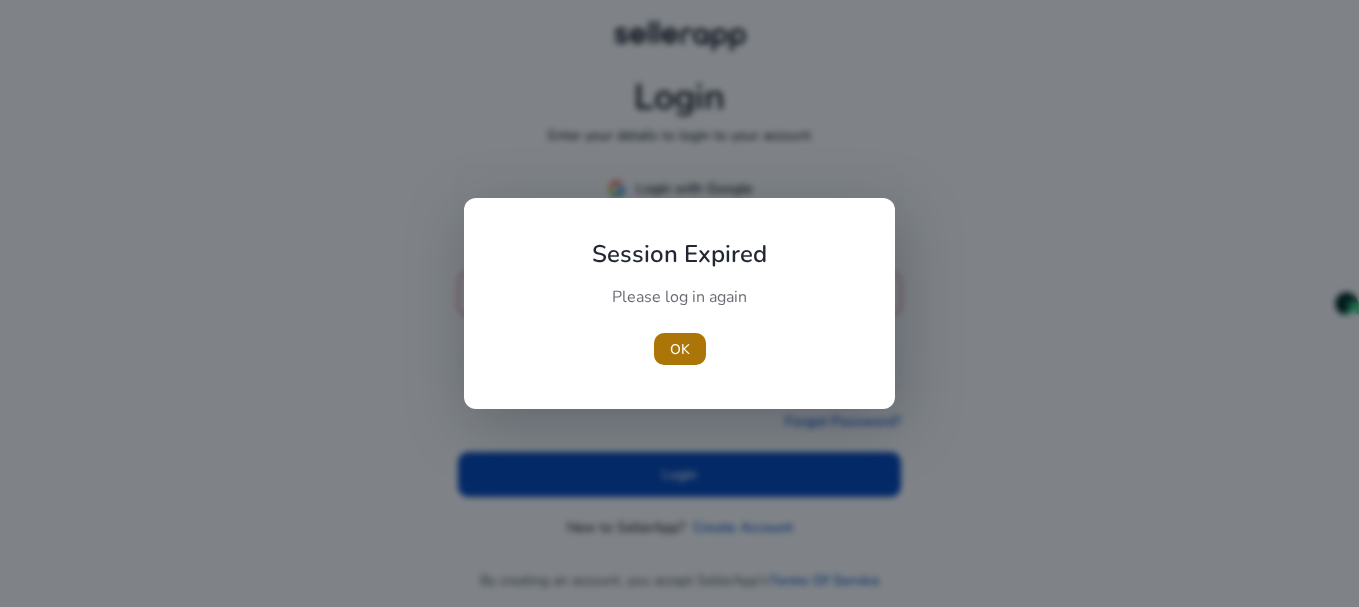click on "OK" at bounding box center (680, 349) 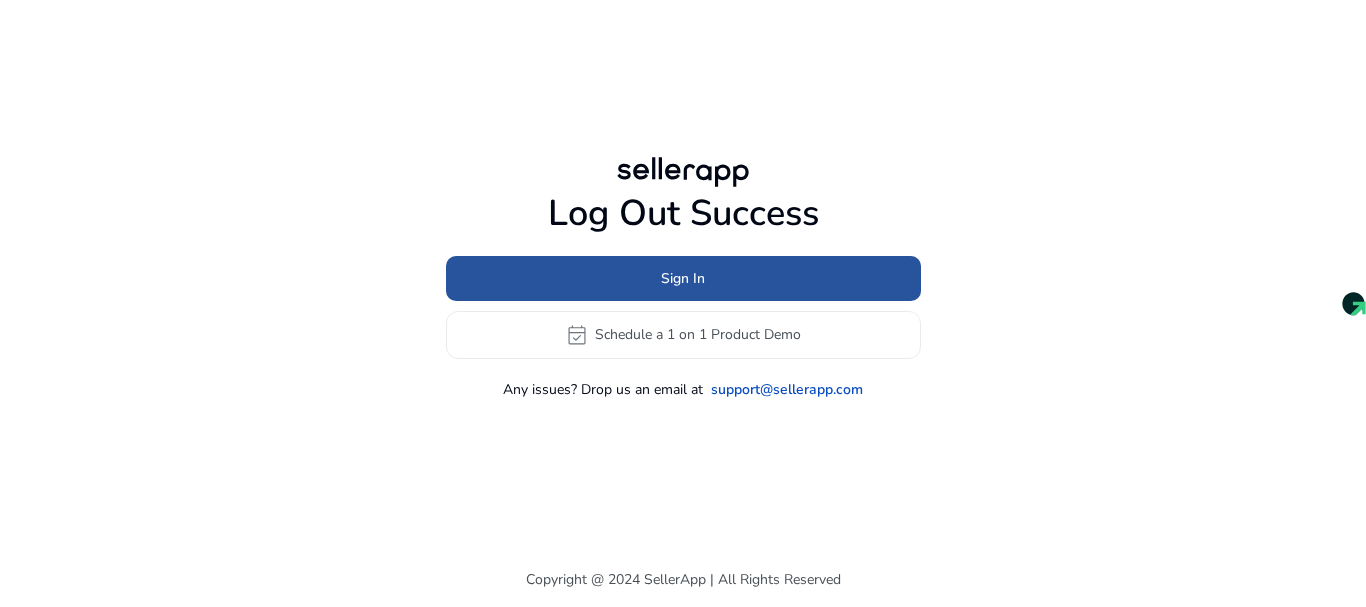 click 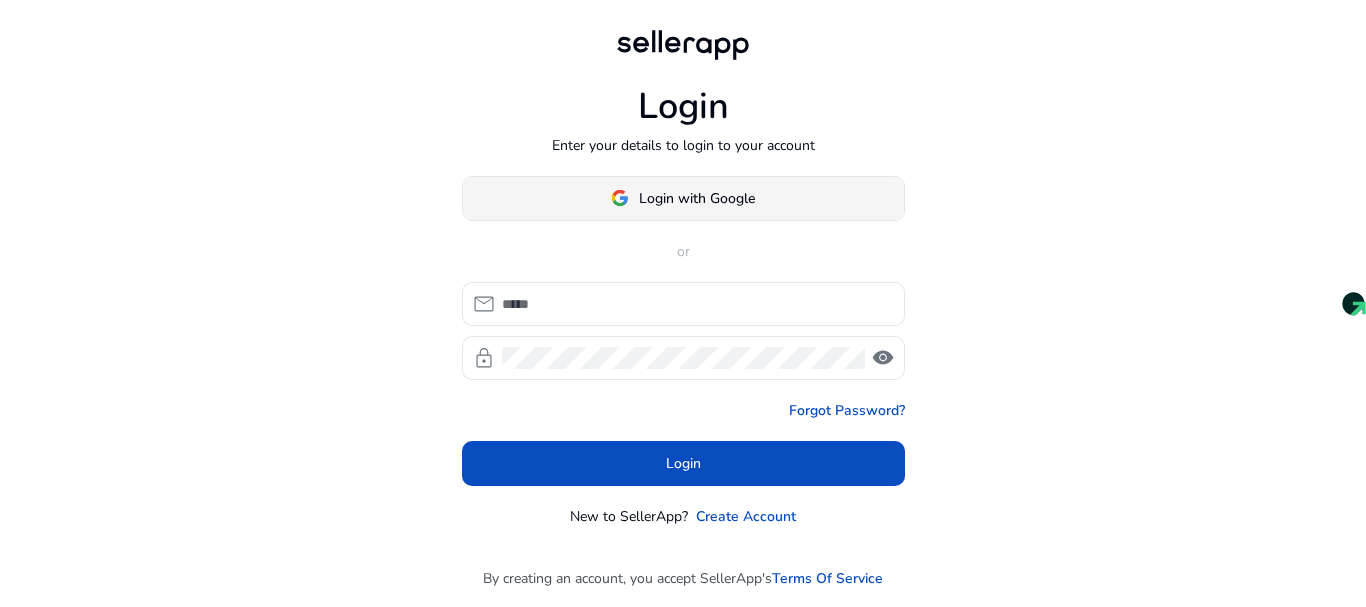 click on "Login with Google" 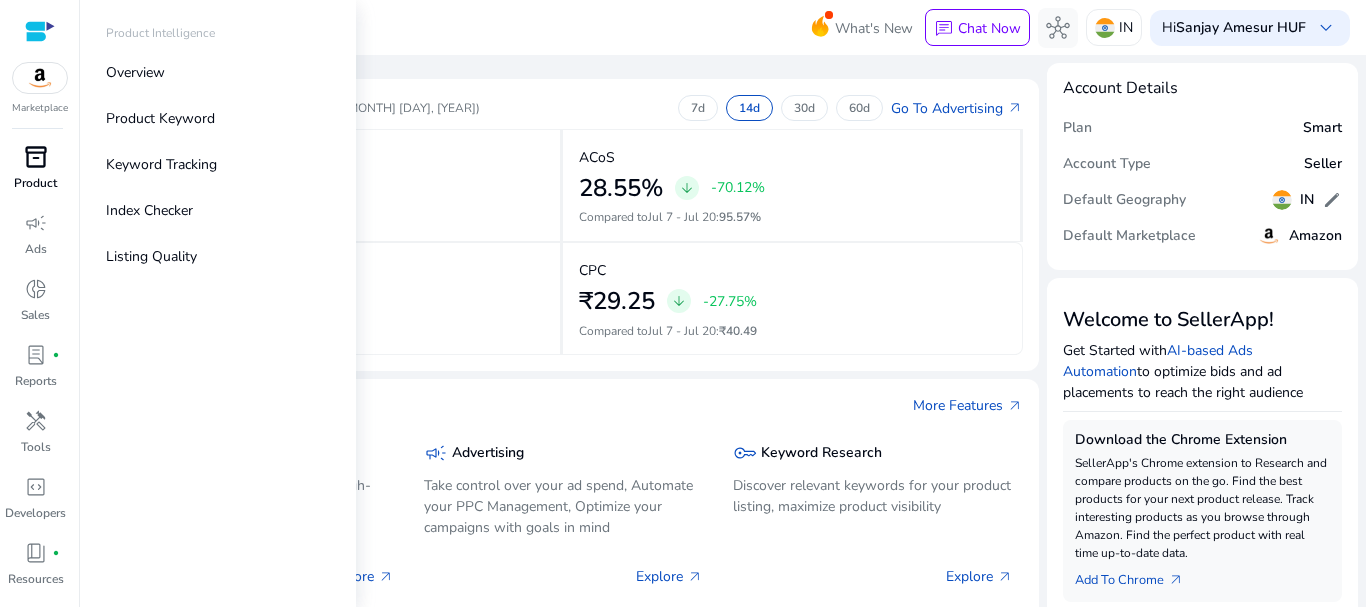 click on "inventory_2" at bounding box center [36, 157] 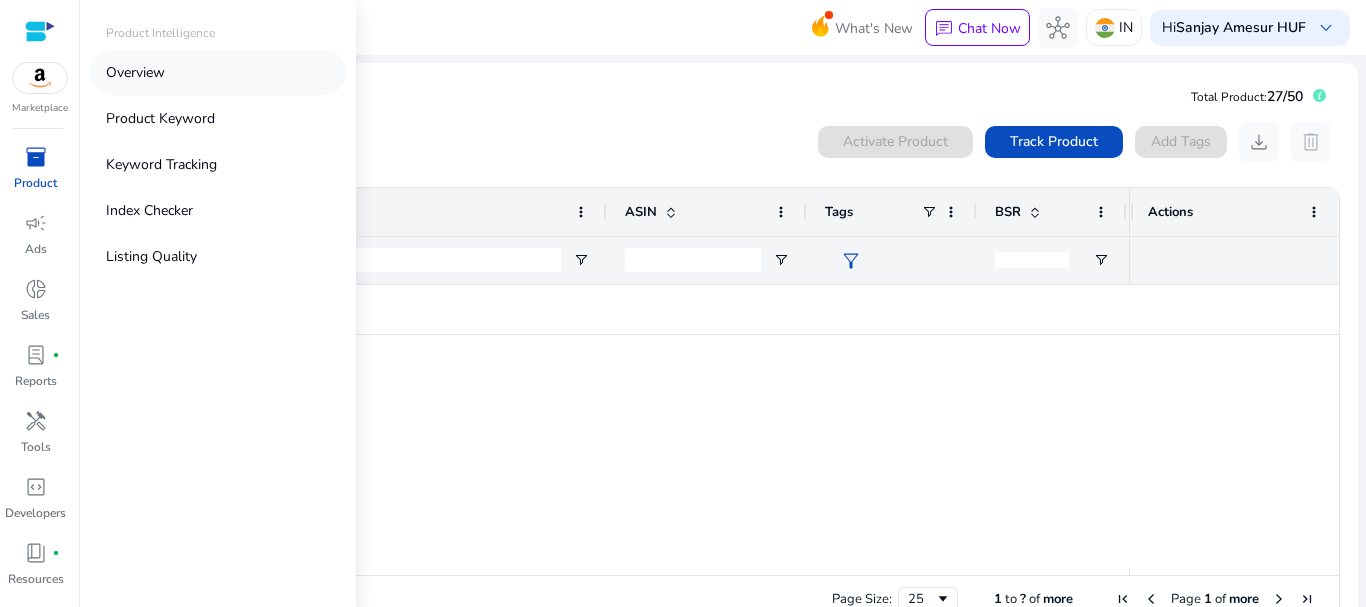 click on "Overview" at bounding box center (135, 72) 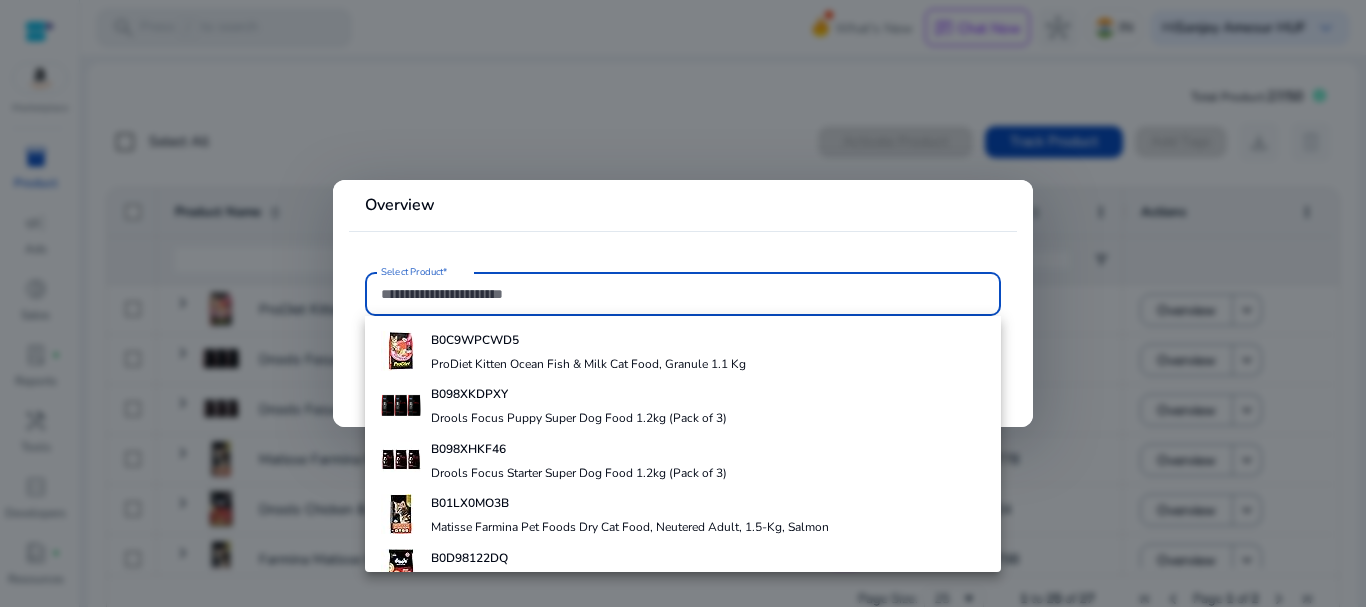 click at bounding box center [683, 303] 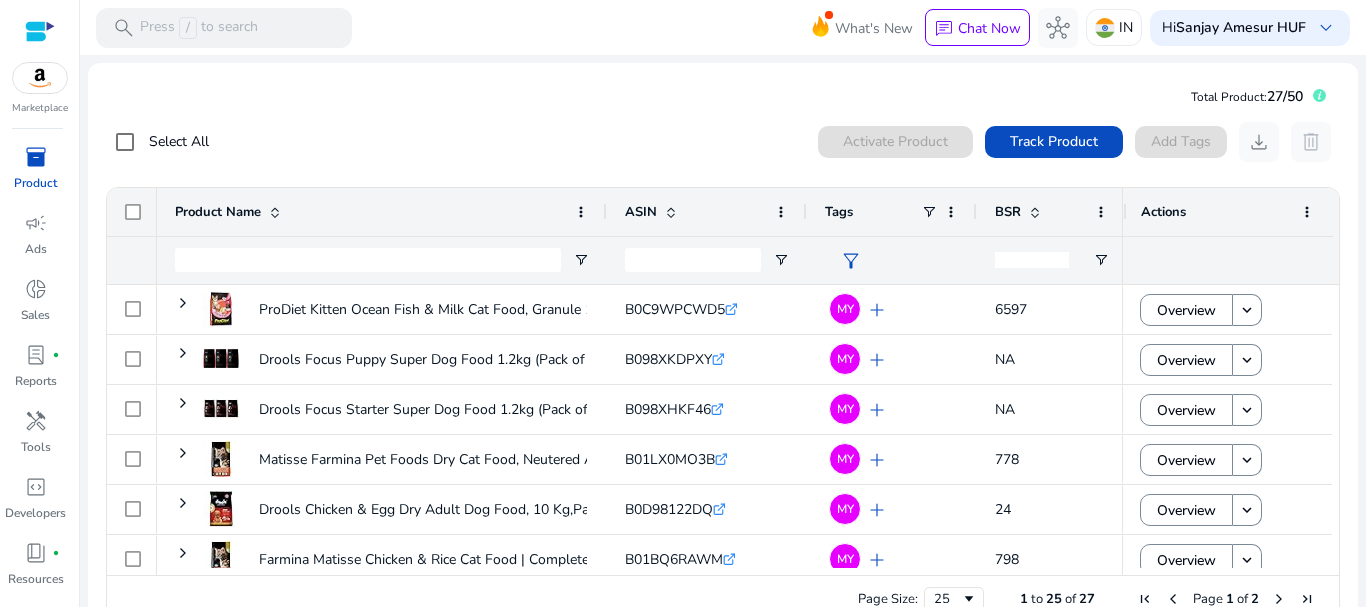 scroll, scrollTop: 44, scrollLeft: 0, axis: vertical 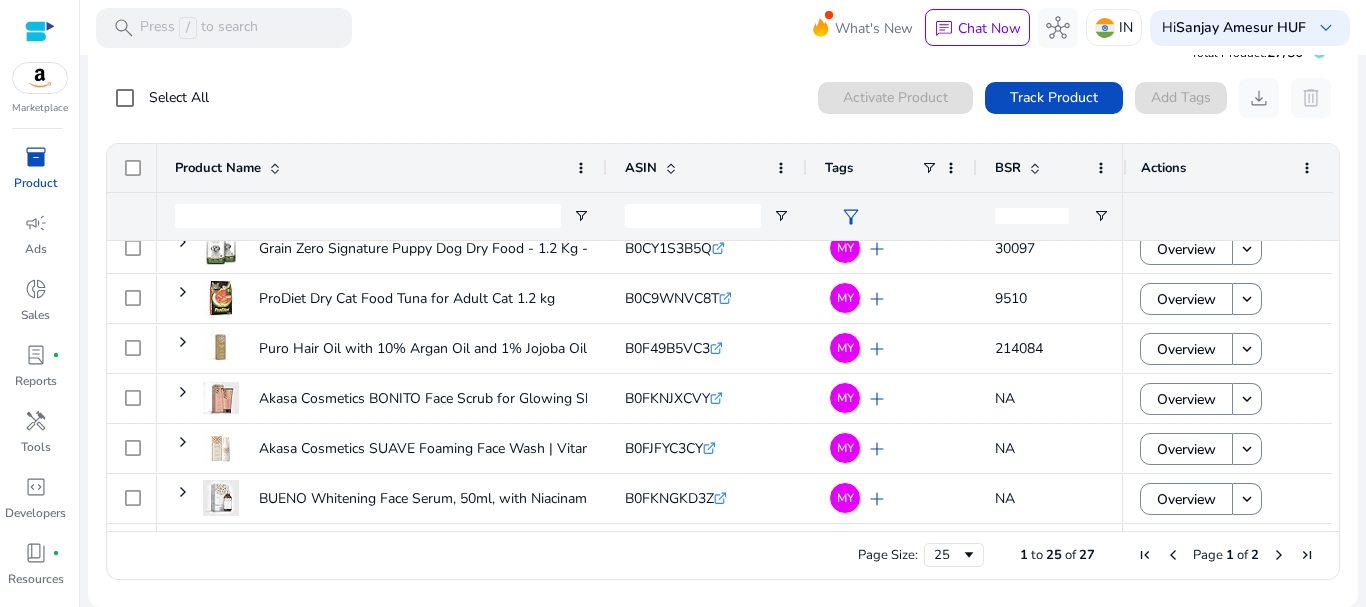 click at bounding box center (1279, 555) 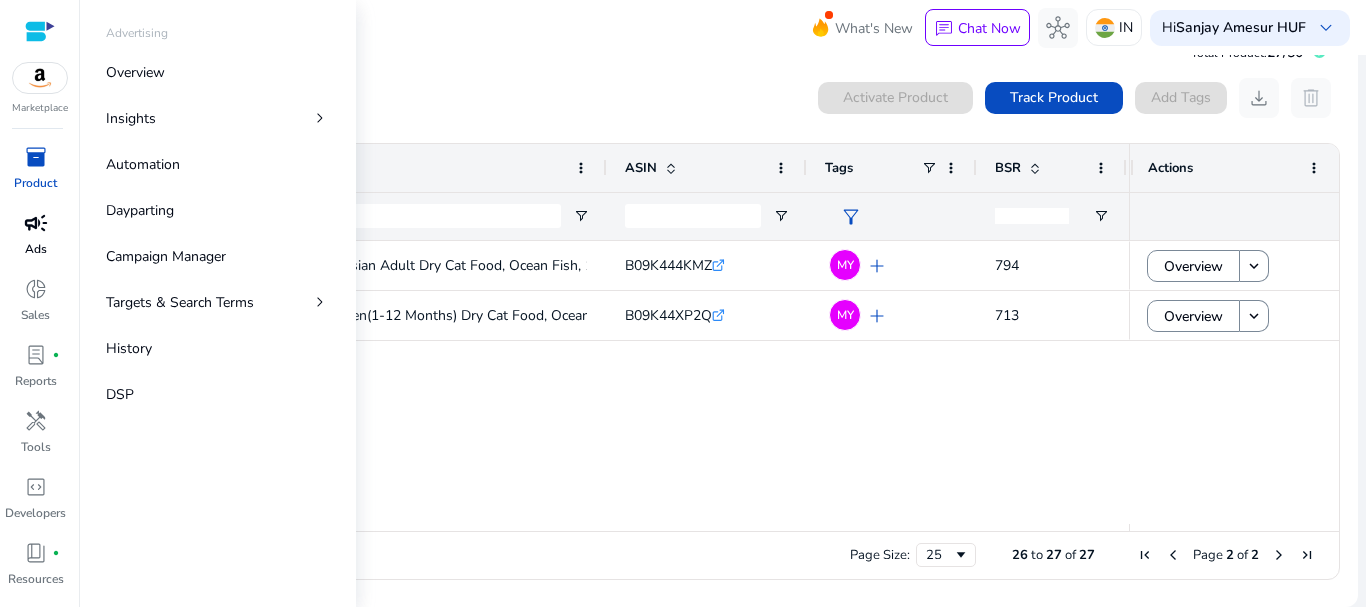 click on "campaign" at bounding box center (36, 223) 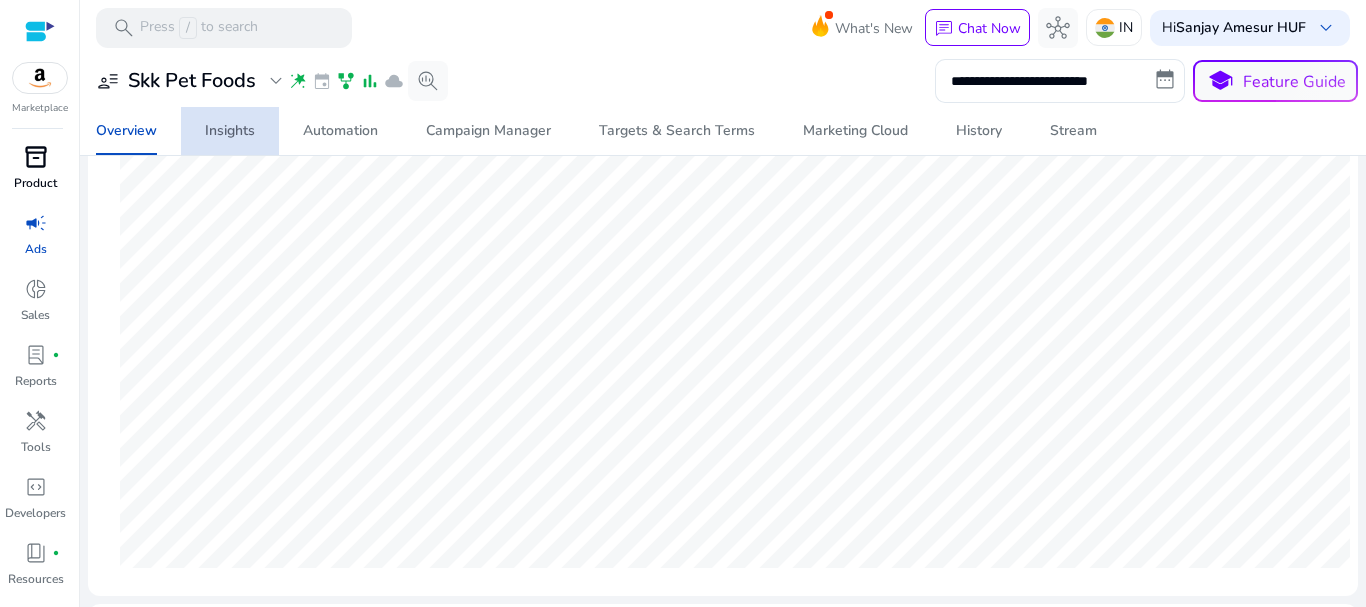 click on "Insights" at bounding box center (230, 131) 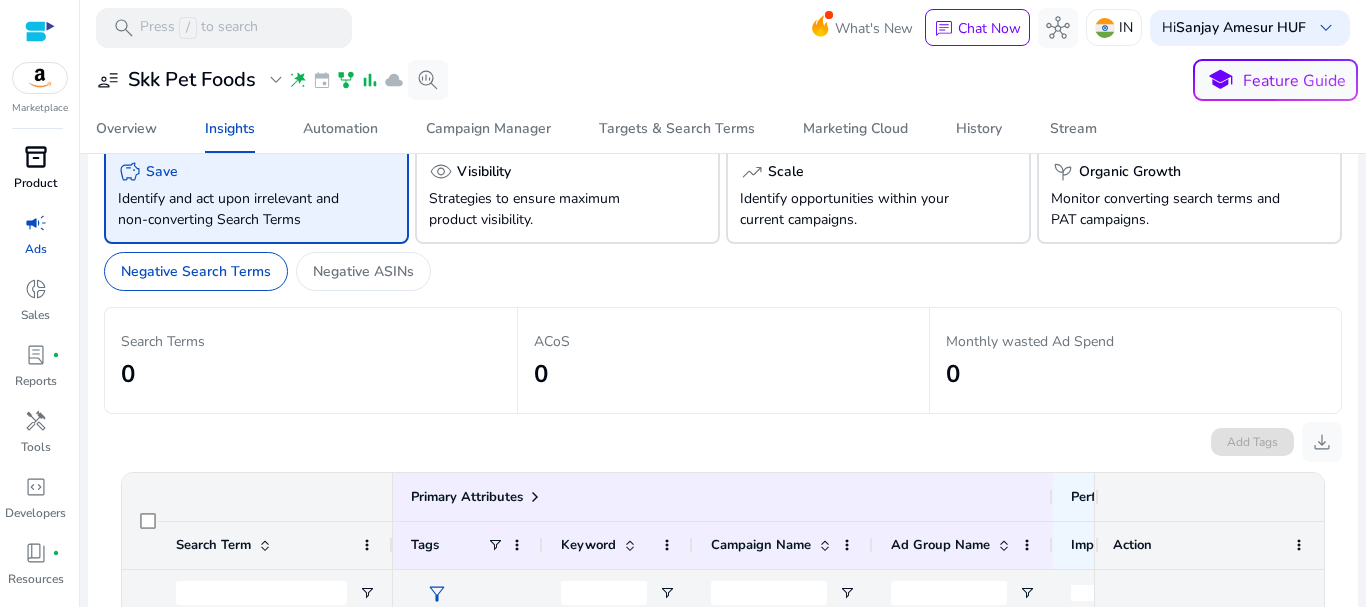 scroll, scrollTop: 0, scrollLeft: 0, axis: both 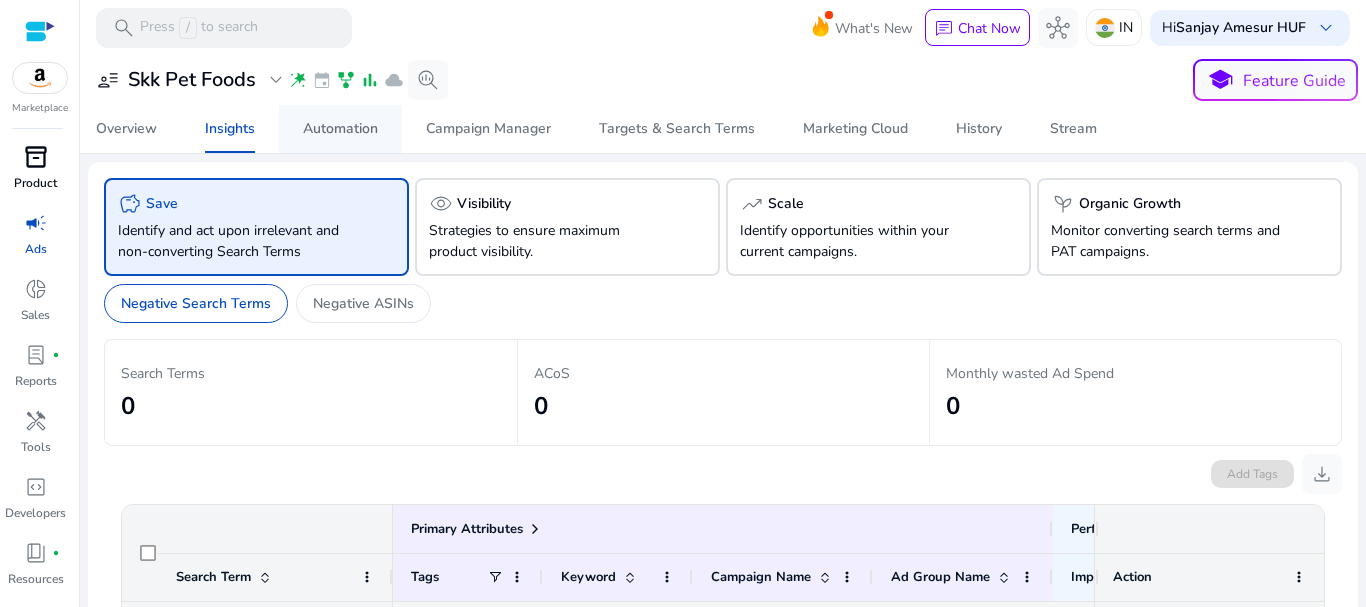 click on "Automation" at bounding box center (340, 129) 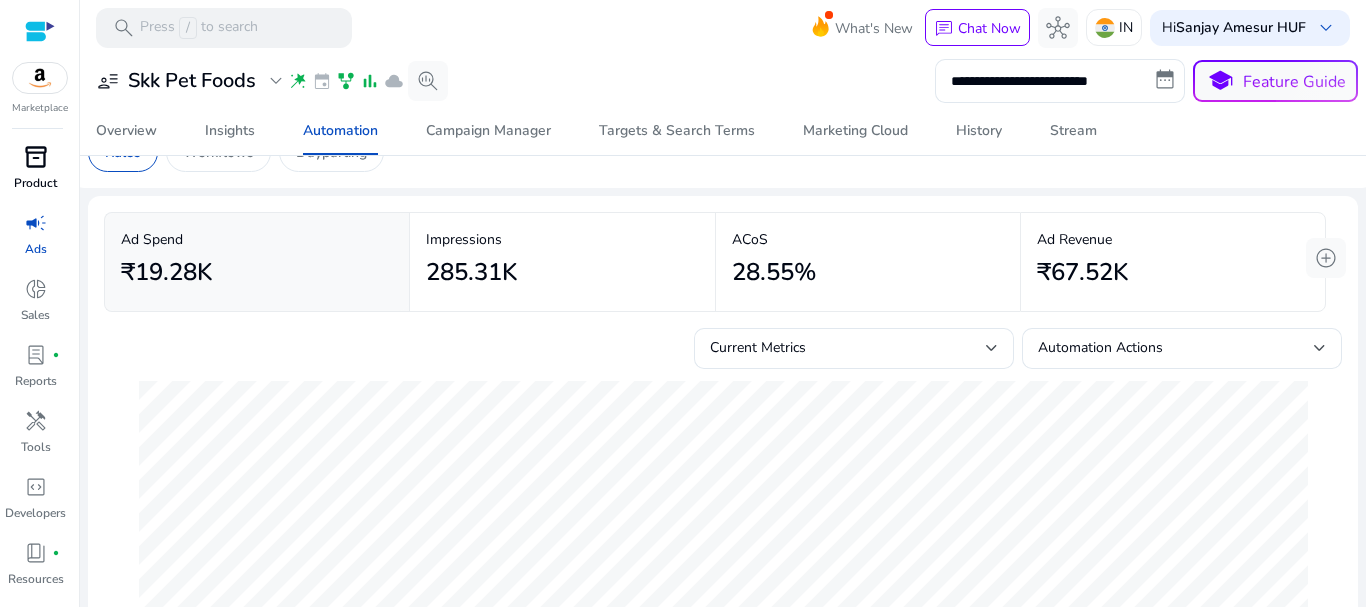 scroll, scrollTop: 0, scrollLeft: 0, axis: both 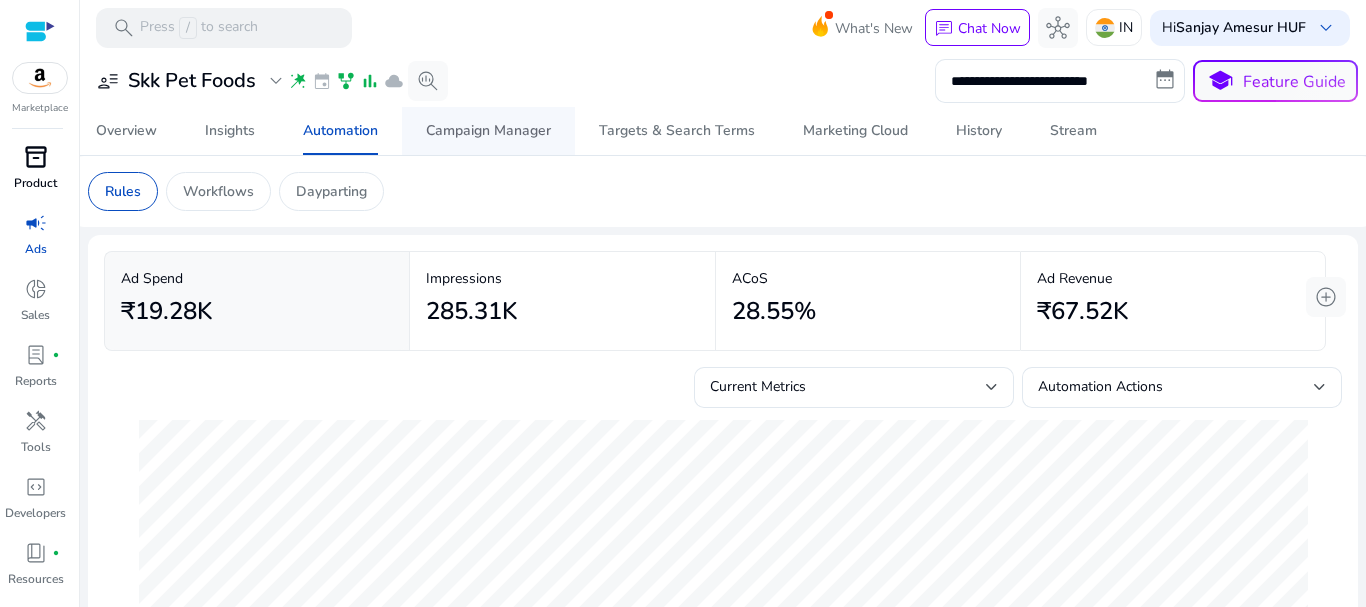 click on "Campaign Manager" at bounding box center (488, 131) 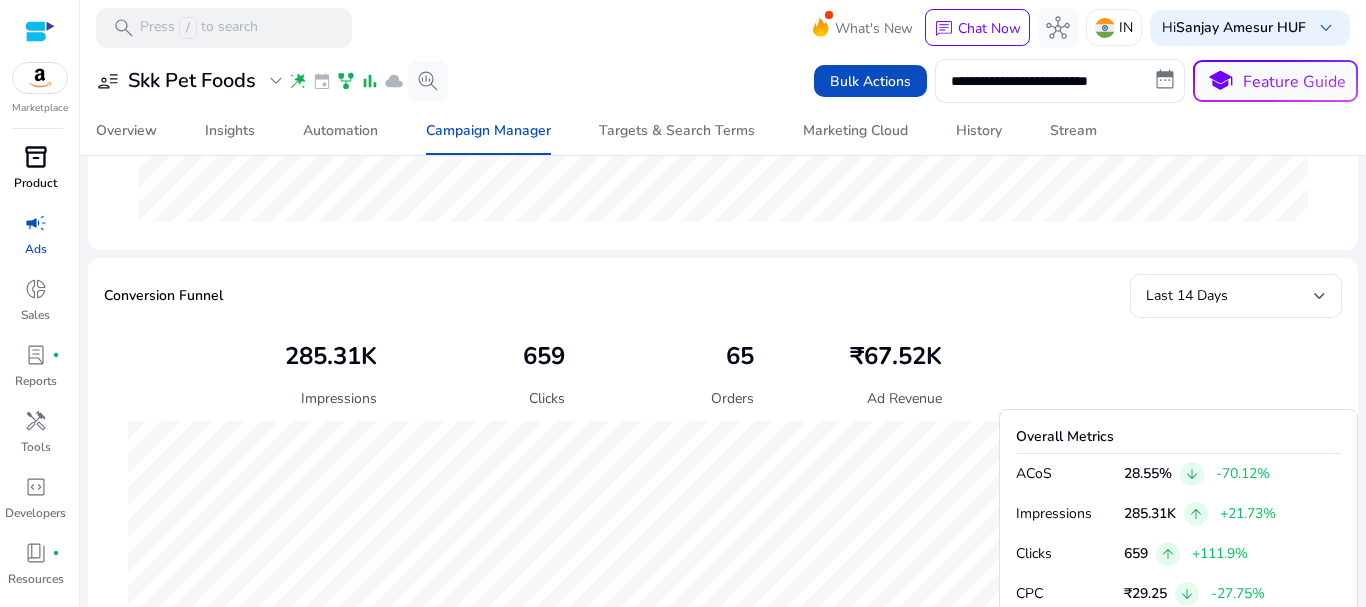 scroll, scrollTop: 600, scrollLeft: 0, axis: vertical 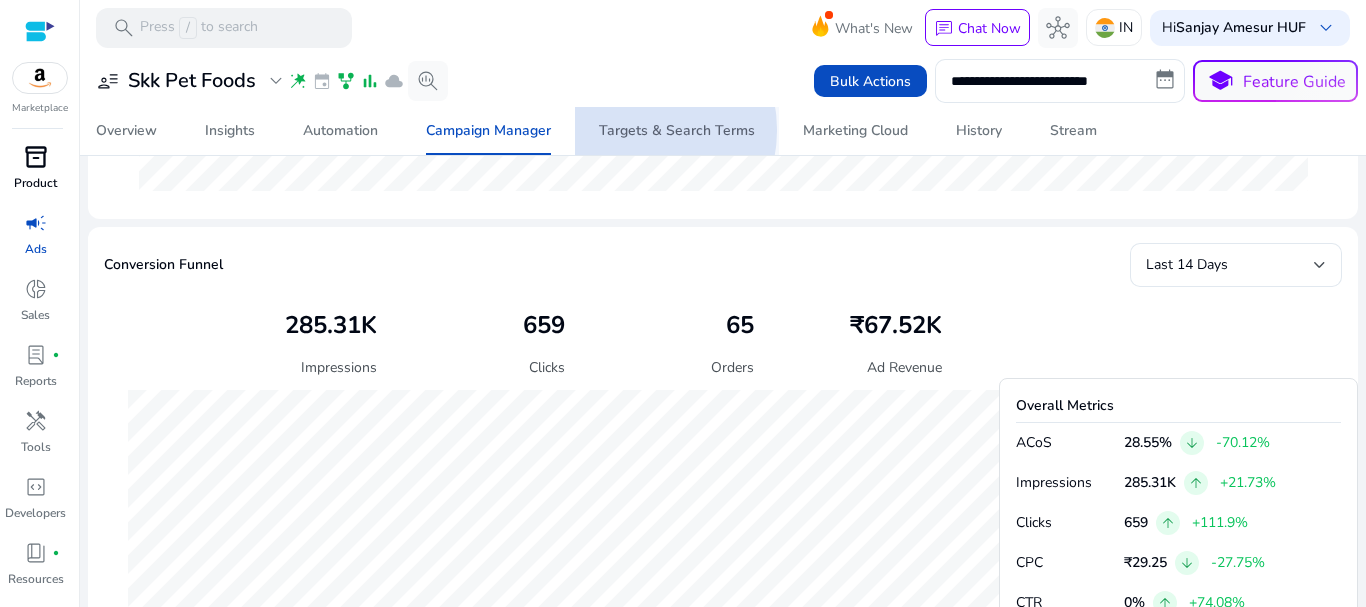 click on "Targets & Search Terms" at bounding box center (677, 131) 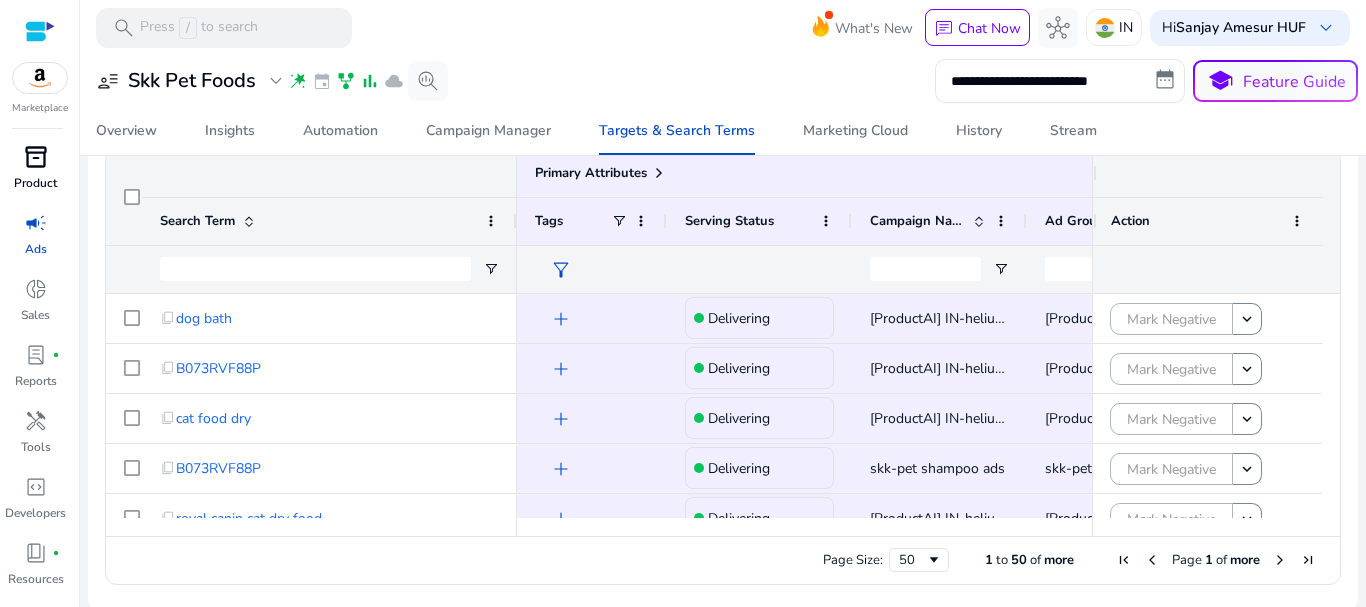 scroll, scrollTop: 241, scrollLeft: 0, axis: vertical 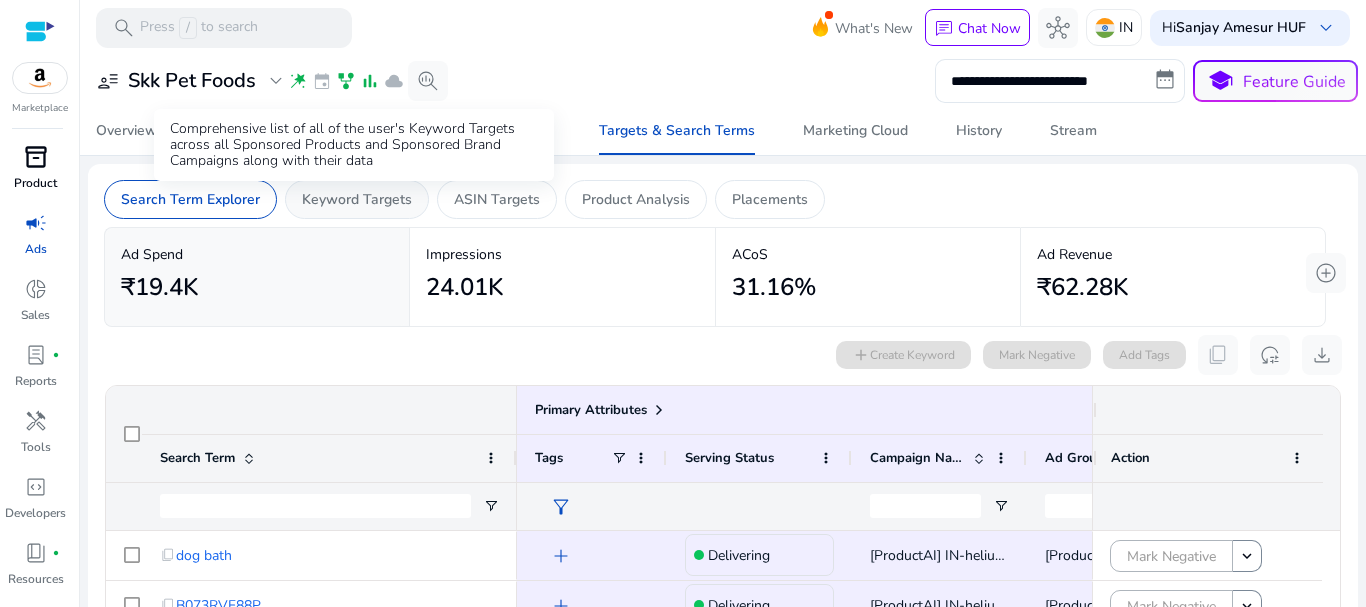 click on "Keyword Targets" 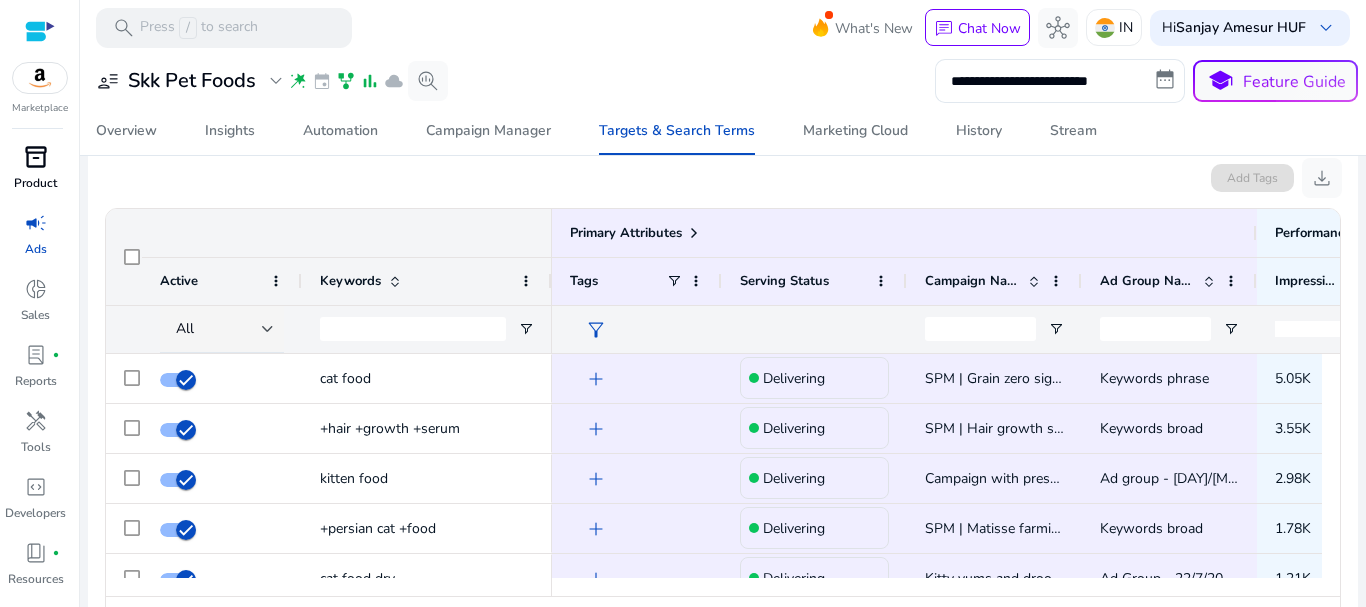 scroll, scrollTop: 664, scrollLeft: 0, axis: vertical 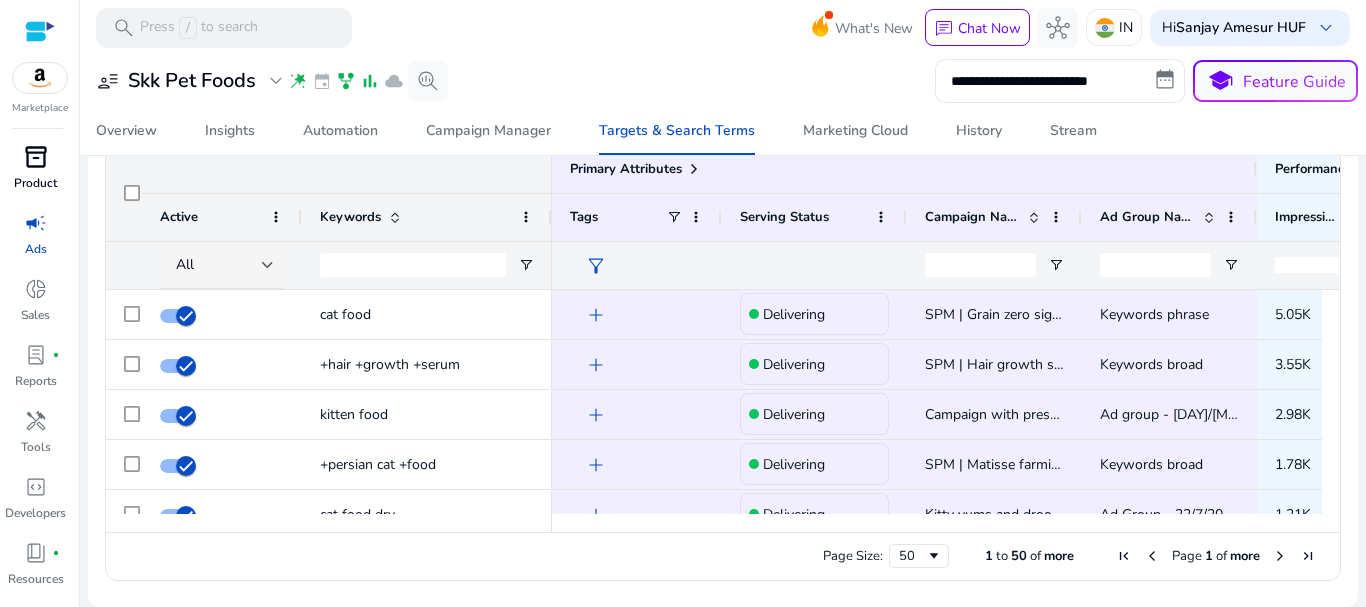 click on "Primary Attributes" 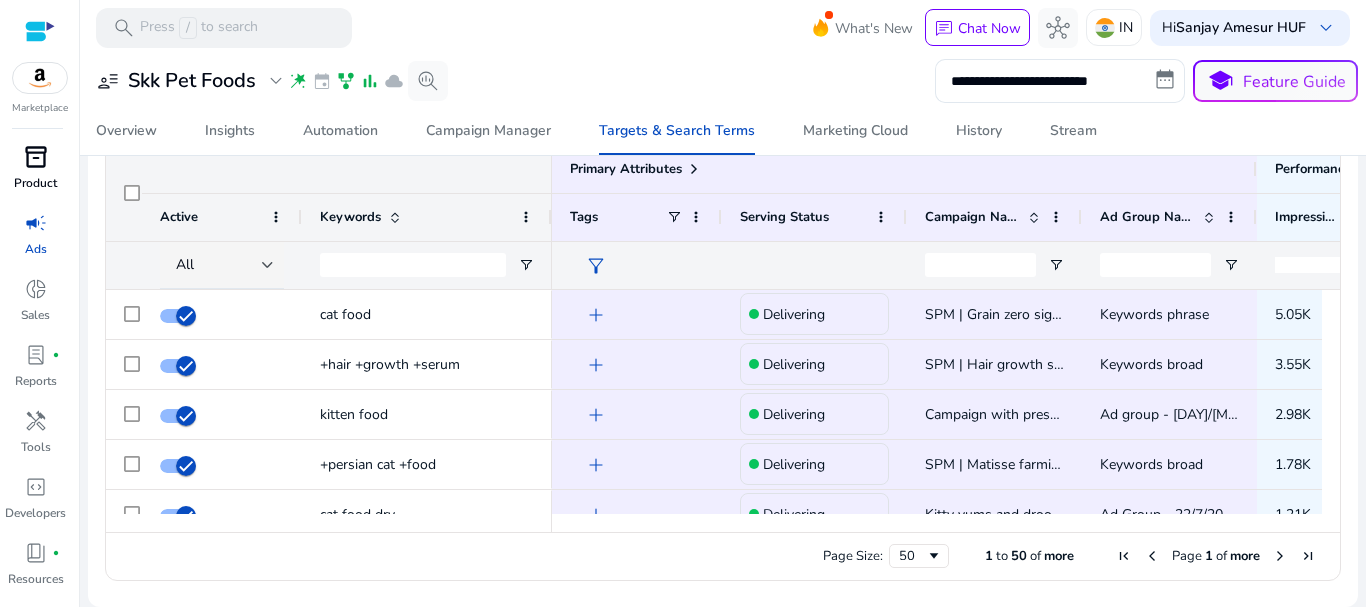 scroll, scrollTop: 0, scrollLeft: 144, axis: horizontal 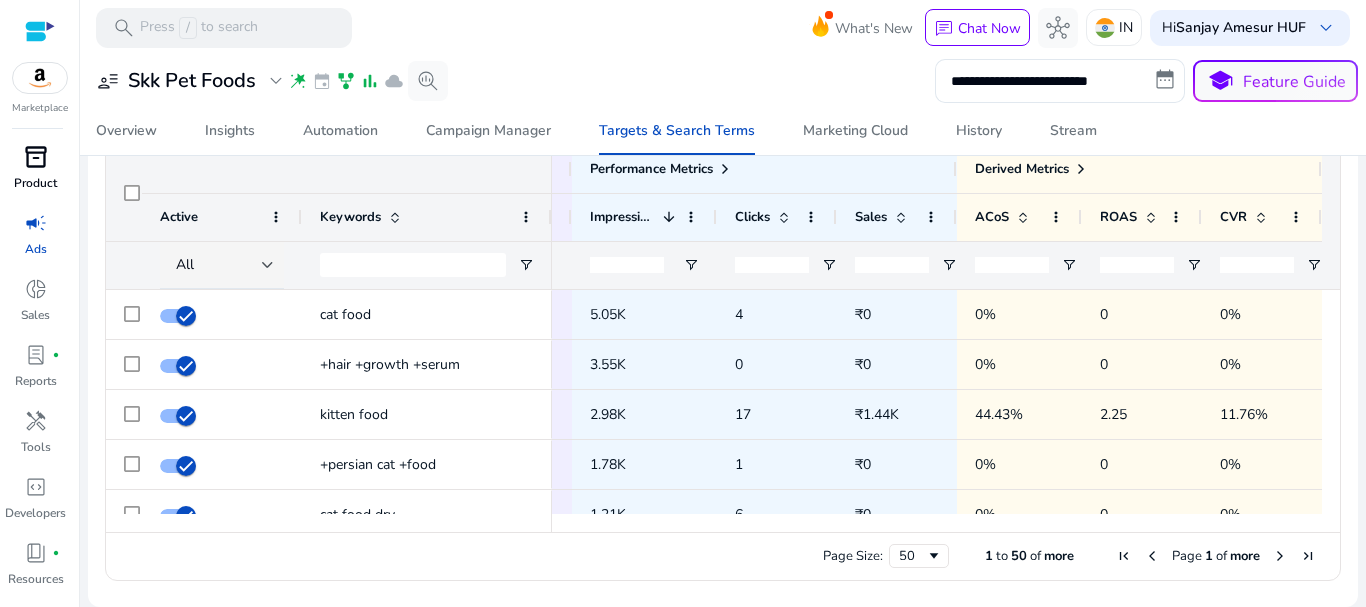 drag, startPoint x: 1008, startPoint y: 533, endPoint x: 909, endPoint y: 532, distance: 99.00505 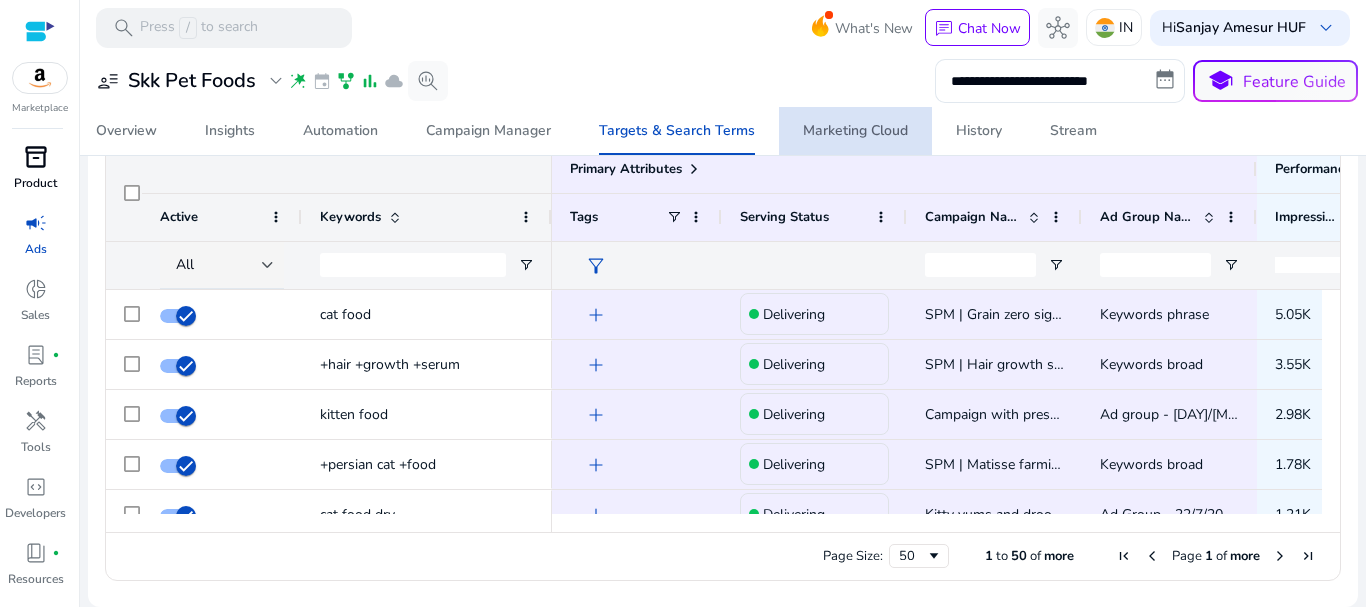 click on "Marketing Cloud" at bounding box center (855, 131) 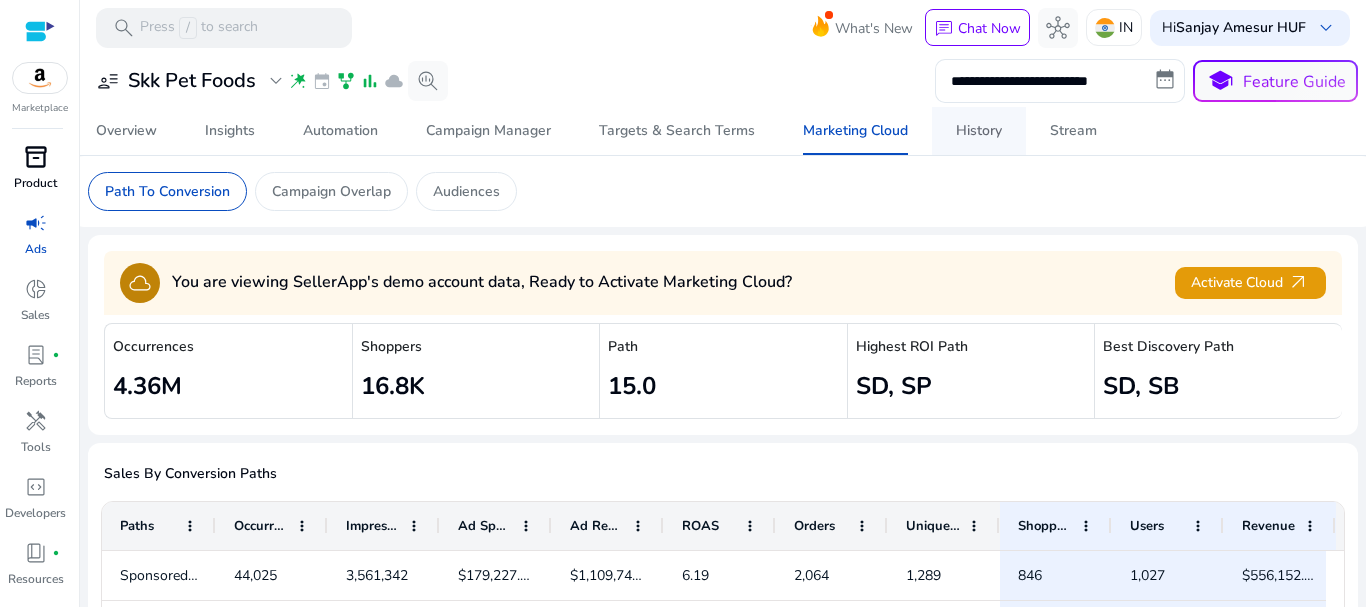 click on "History" at bounding box center [979, 131] 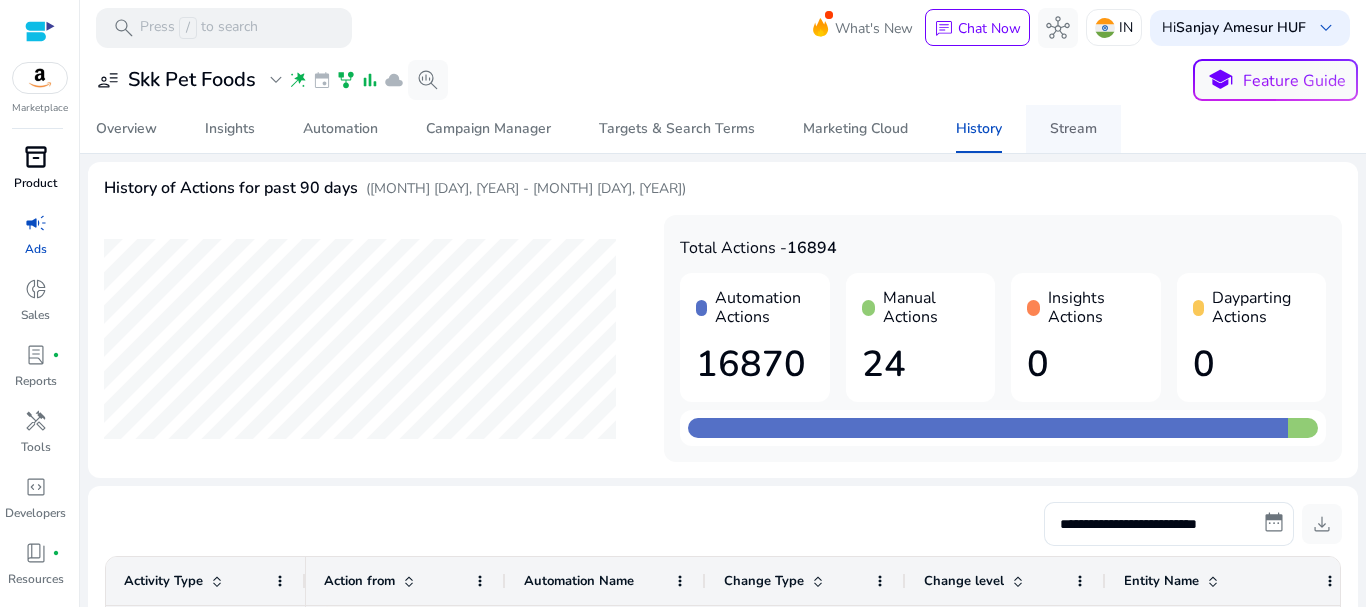 click on "Stream" at bounding box center [1073, 129] 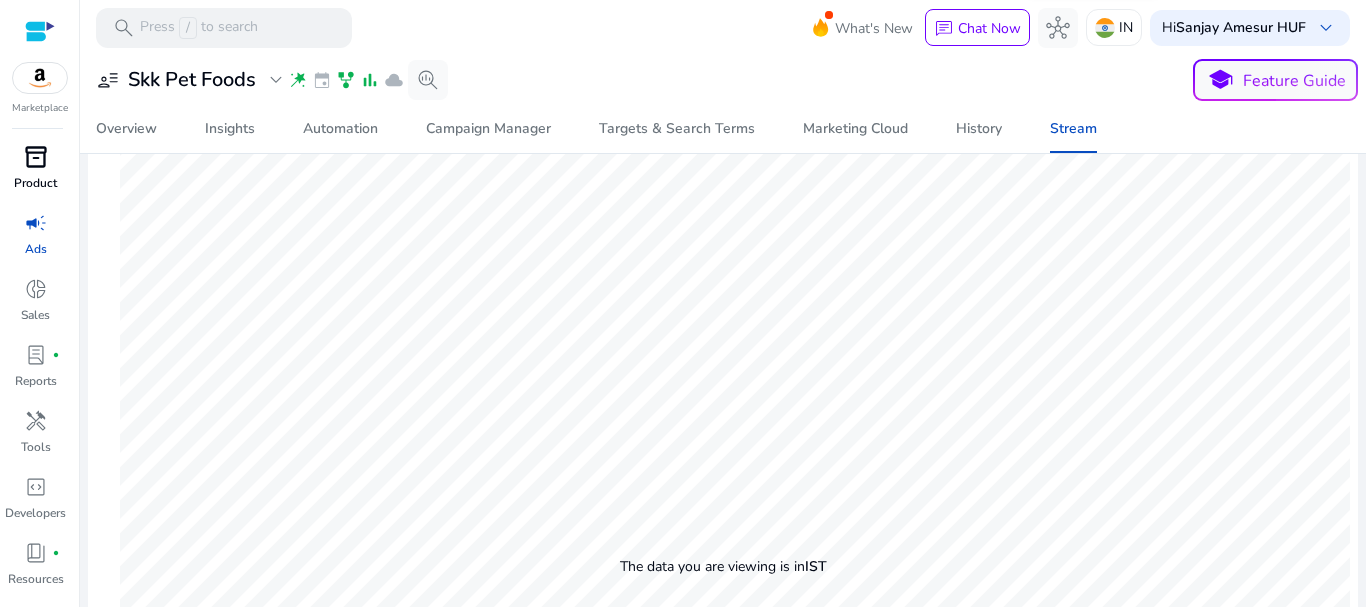 scroll, scrollTop: 800, scrollLeft: 0, axis: vertical 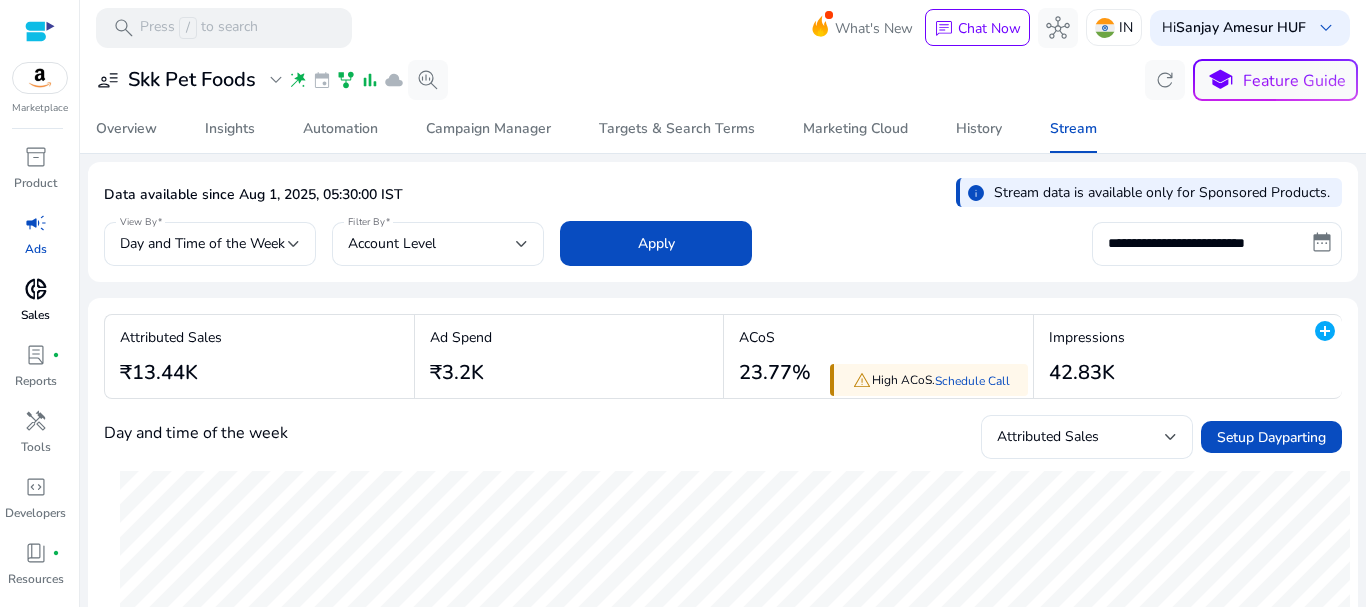 click on "donut_small" at bounding box center (36, 289) 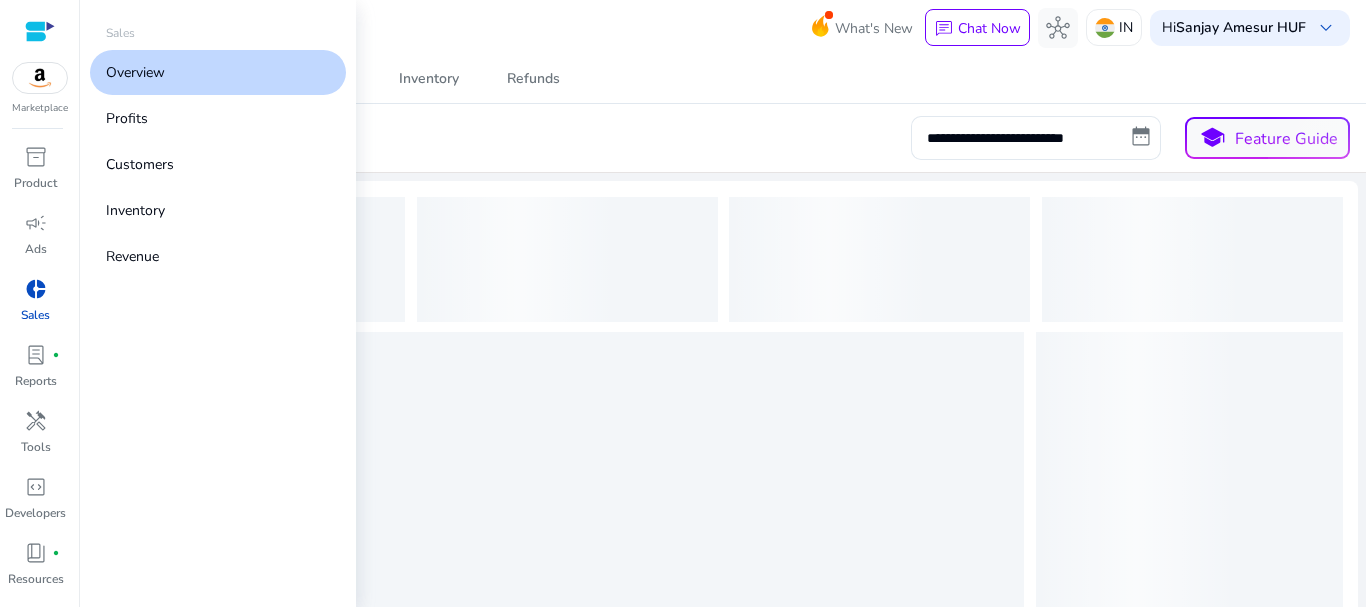 click on "Overview" at bounding box center [218, 72] 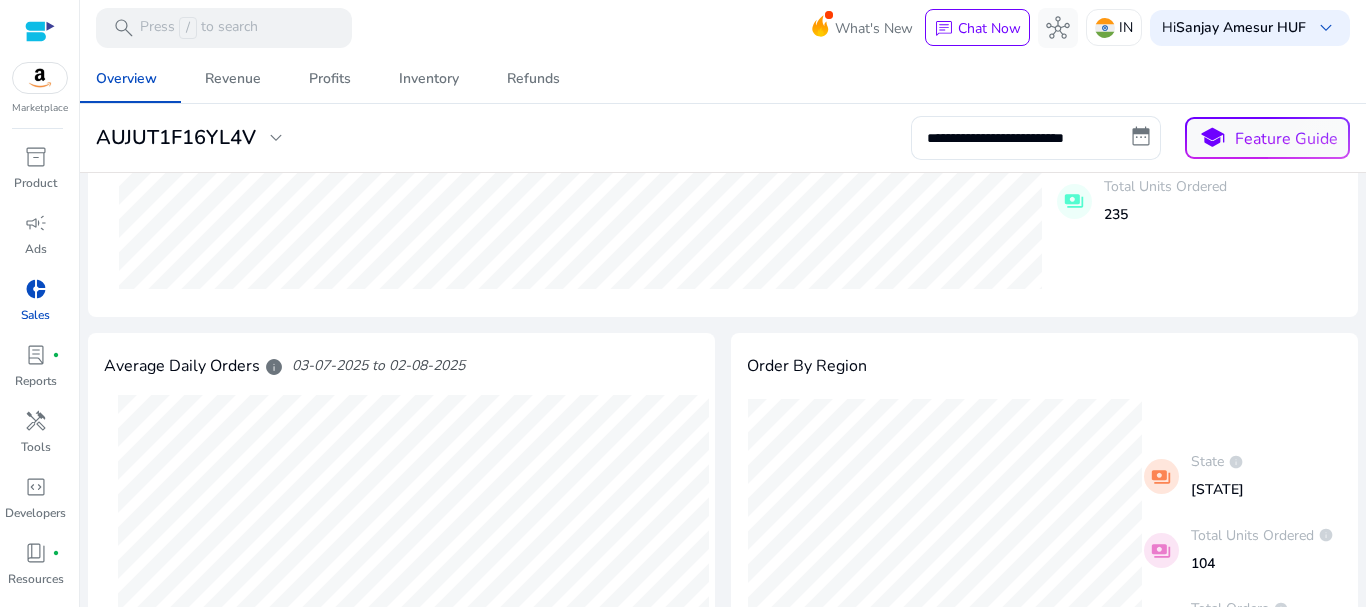 scroll, scrollTop: 400, scrollLeft: 0, axis: vertical 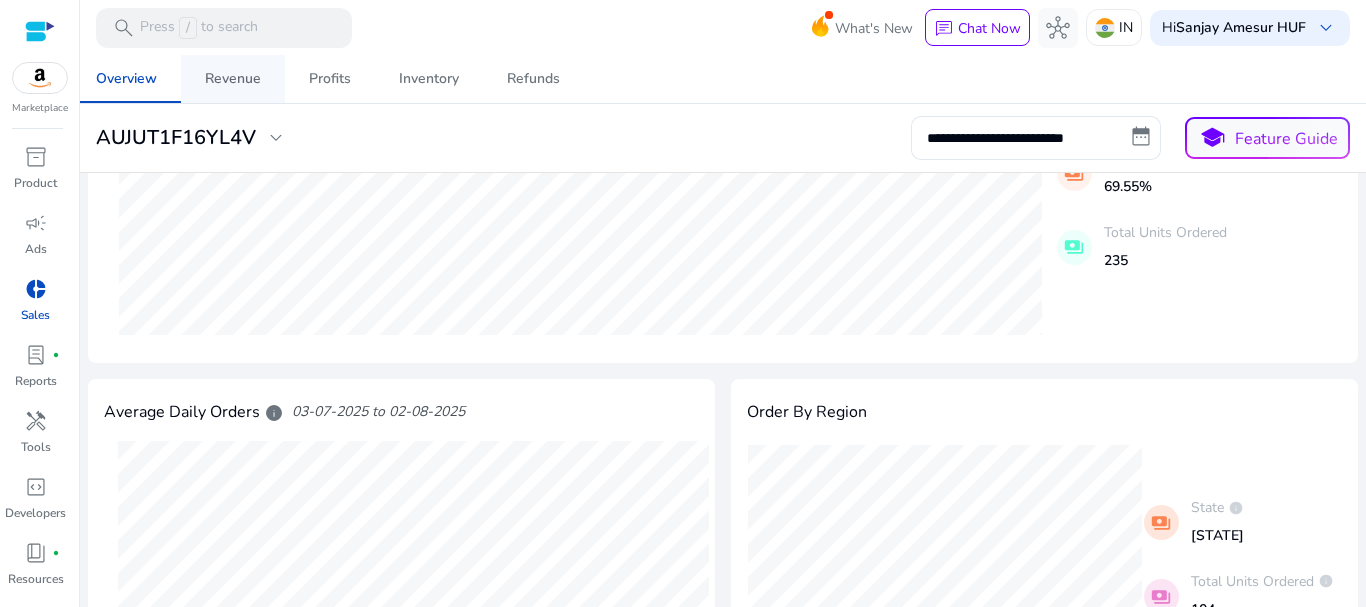 click on "Revenue" at bounding box center [233, 79] 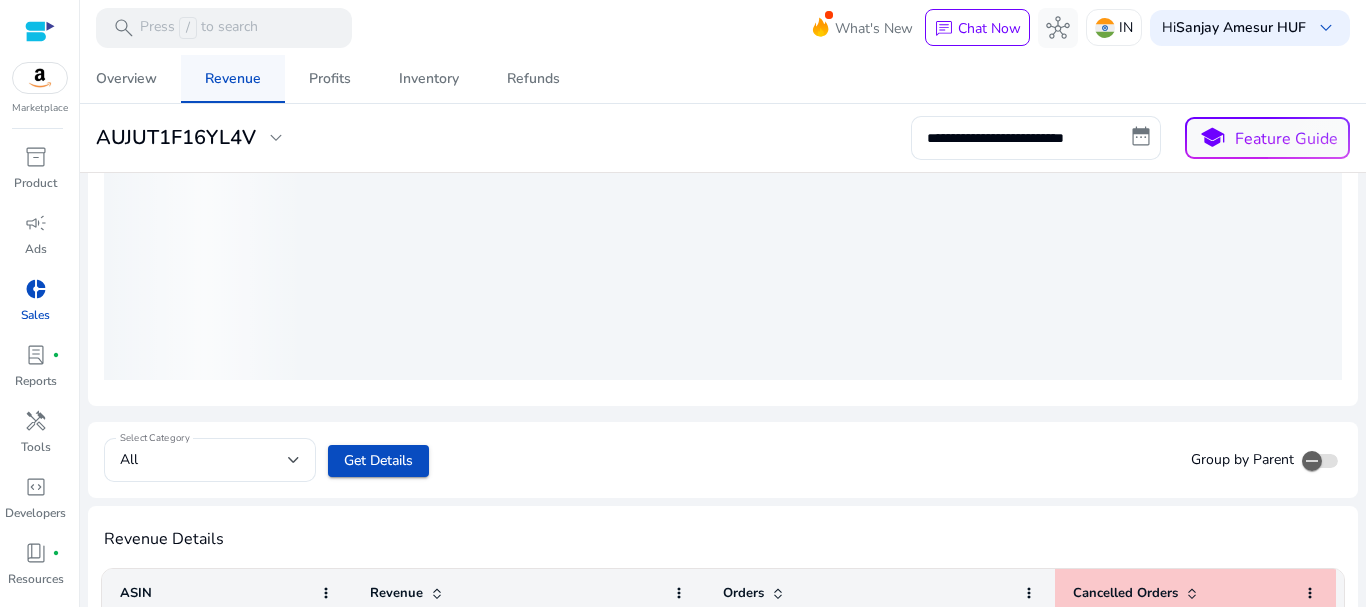 scroll, scrollTop: 0, scrollLeft: 0, axis: both 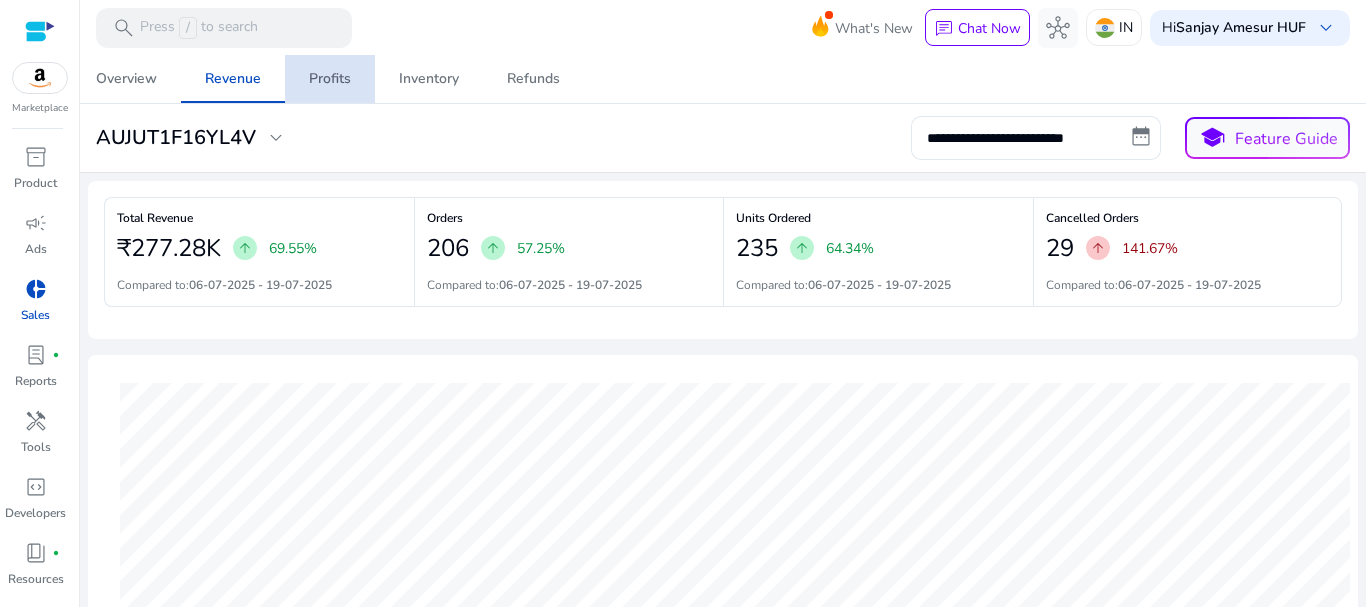 click on "Profits" at bounding box center [330, 79] 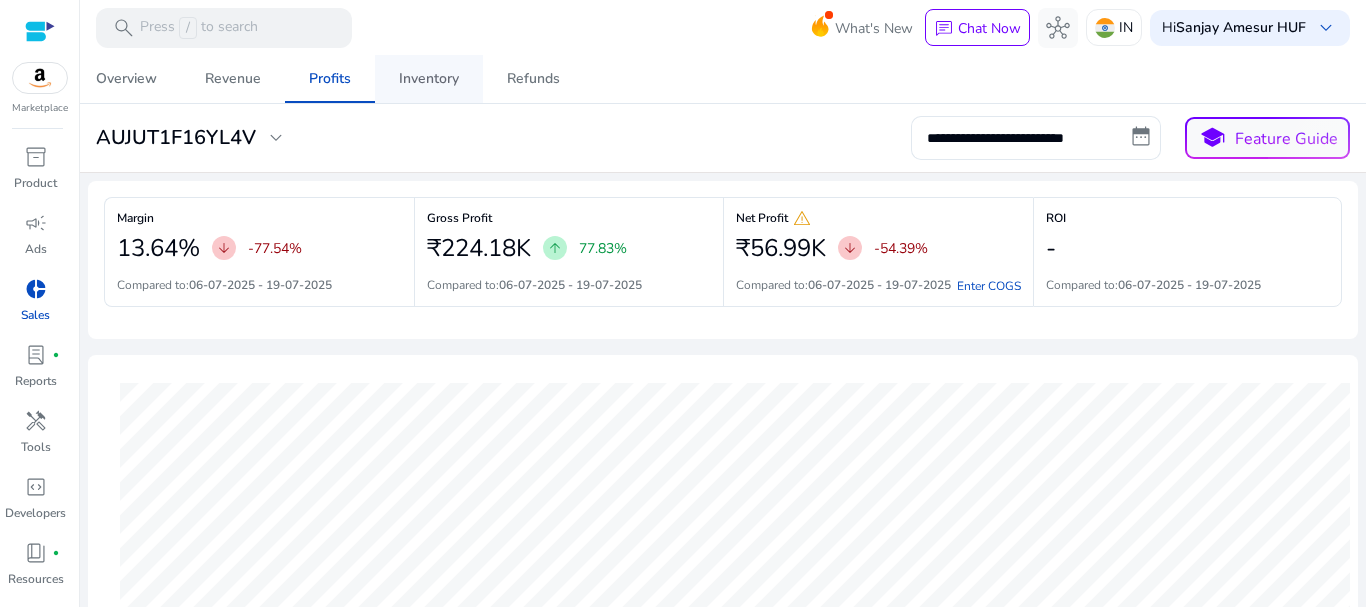 click on "Inventory" at bounding box center (429, 79) 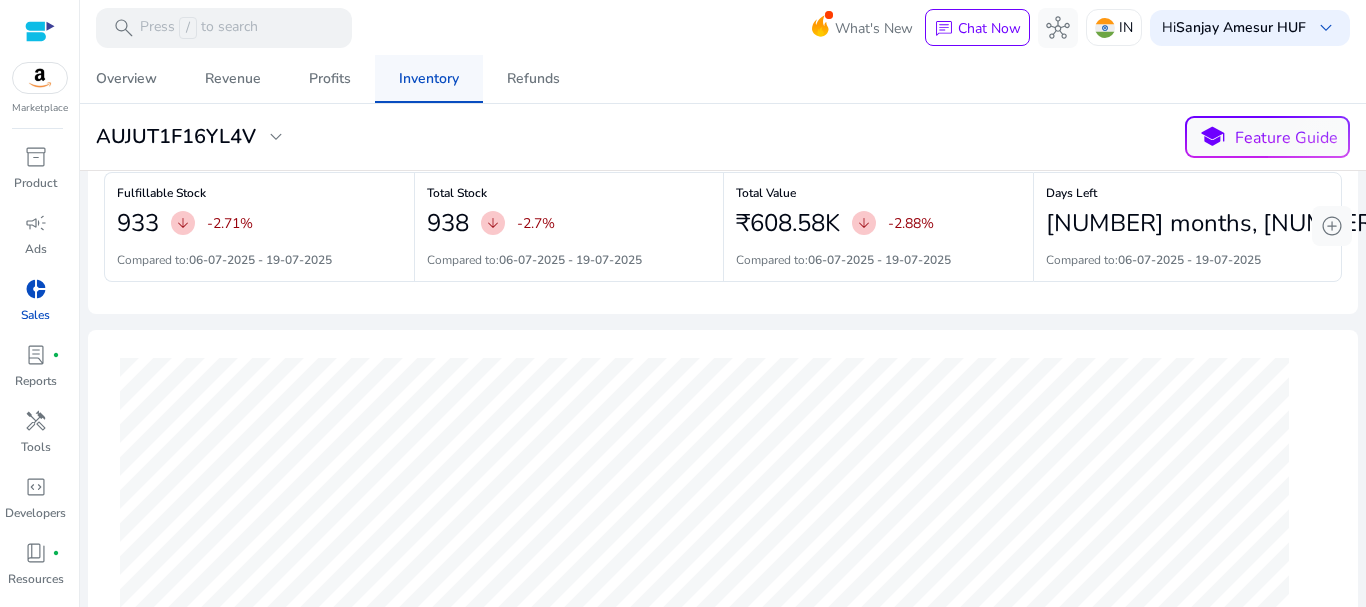 scroll, scrollTop: 0, scrollLeft: 0, axis: both 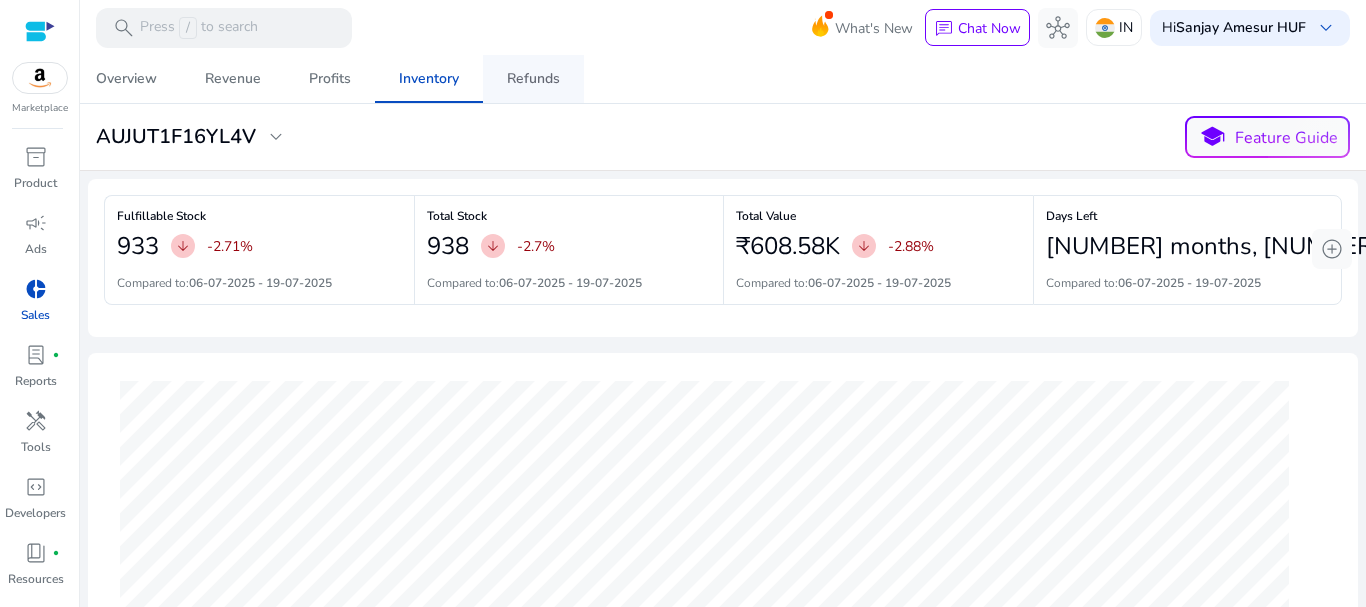 click on "Refunds" at bounding box center [533, 79] 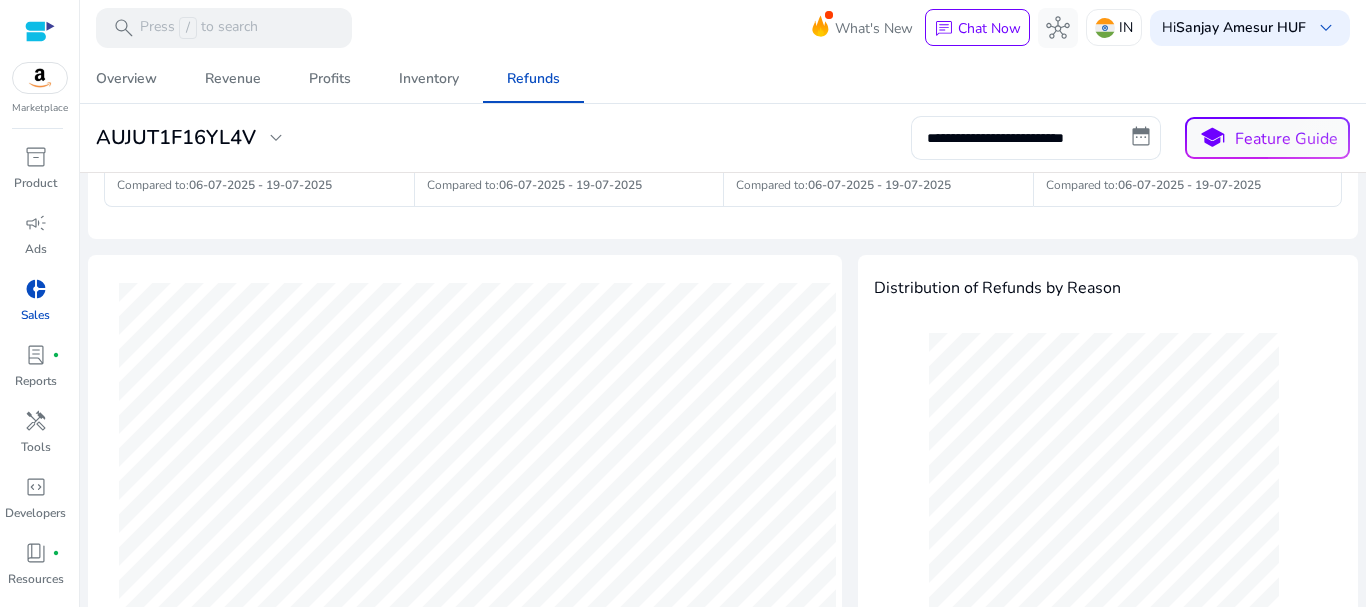 scroll, scrollTop: 200, scrollLeft: 0, axis: vertical 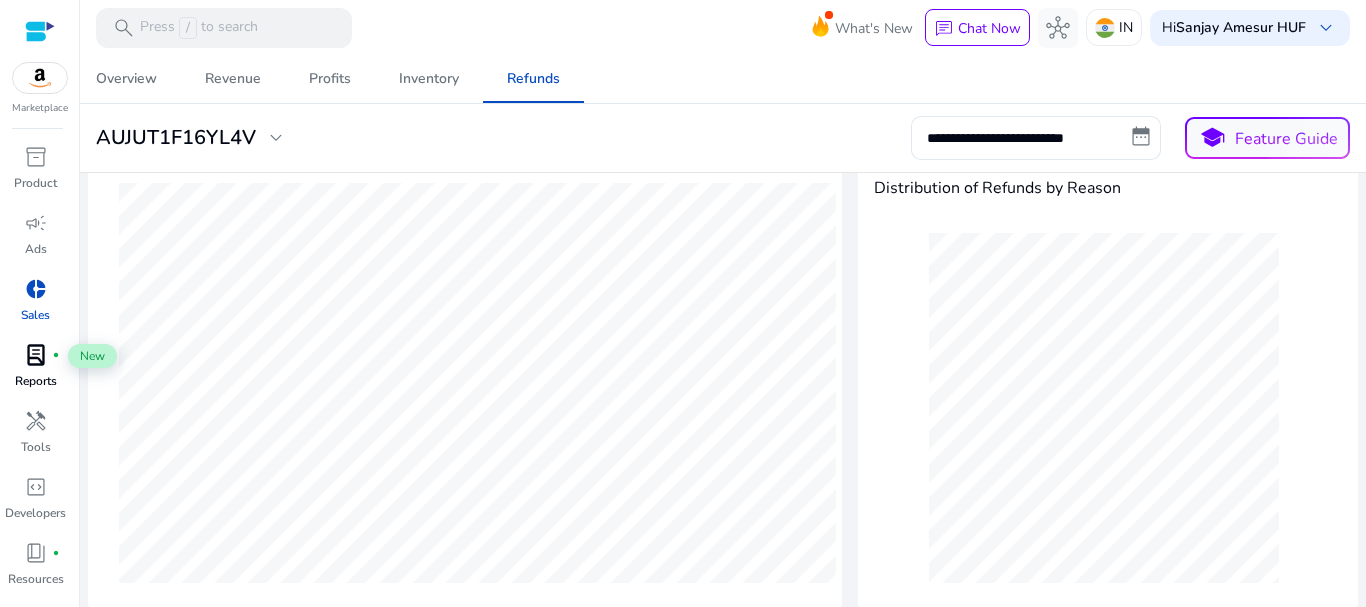 click on "lab_profile" at bounding box center (36, 355) 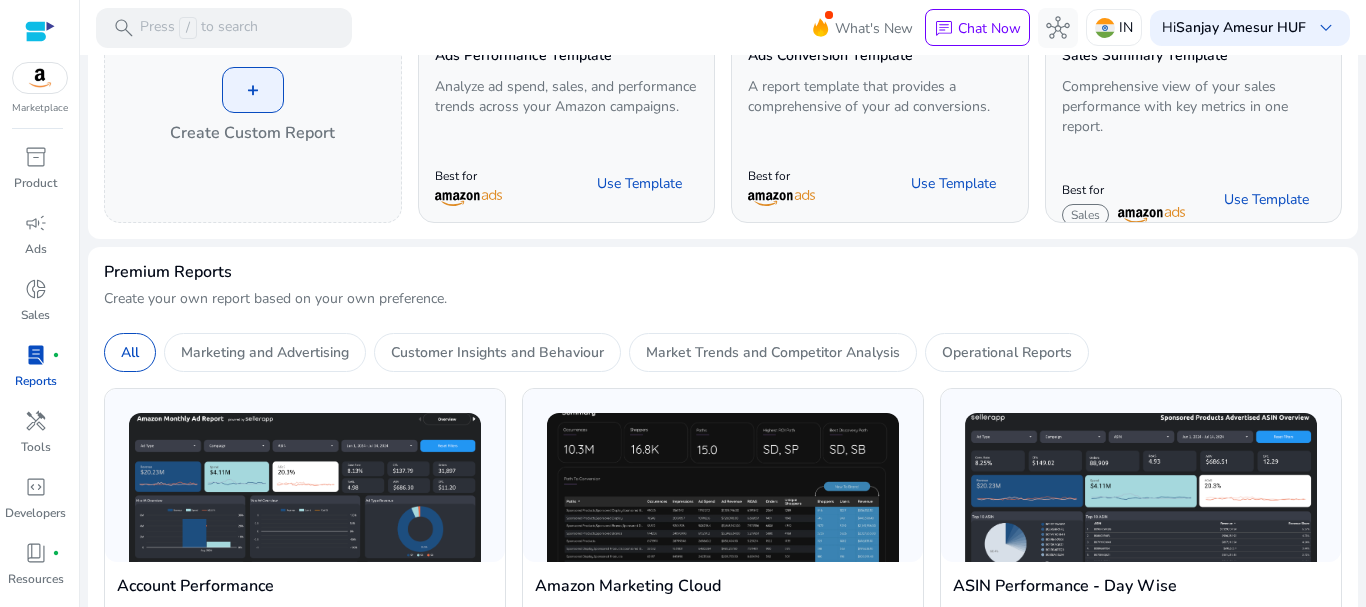 scroll, scrollTop: 0, scrollLeft: 0, axis: both 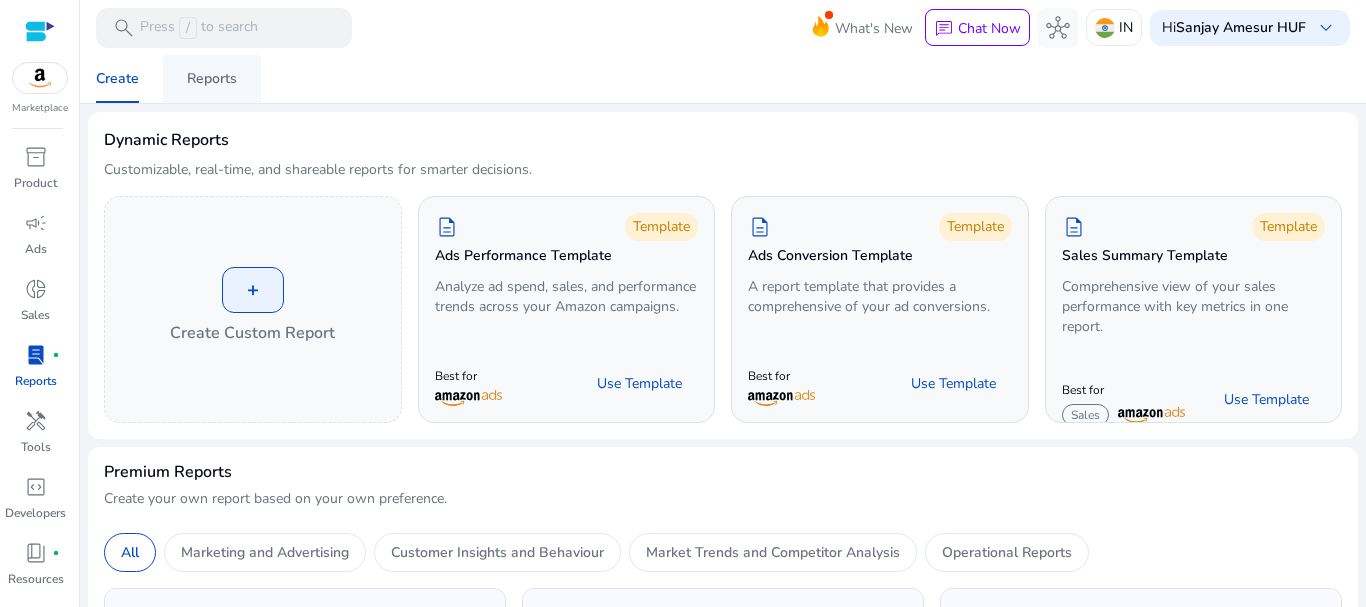click on "Reports" at bounding box center [212, 79] 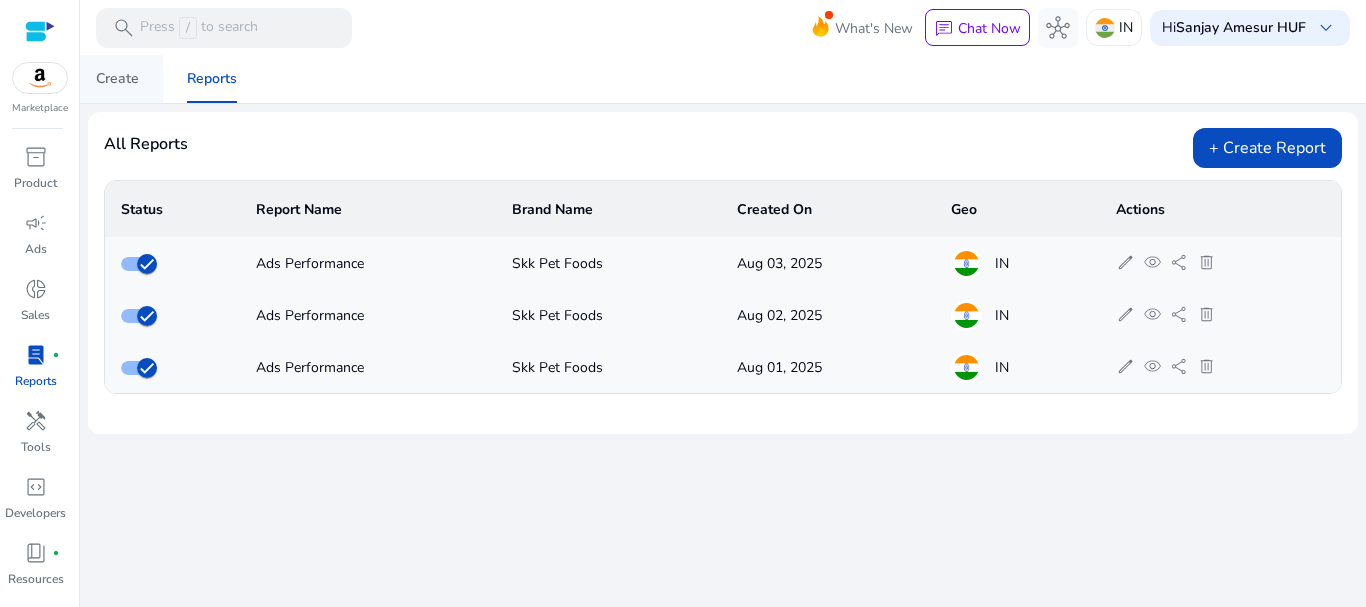 click on "Create" at bounding box center (117, 79) 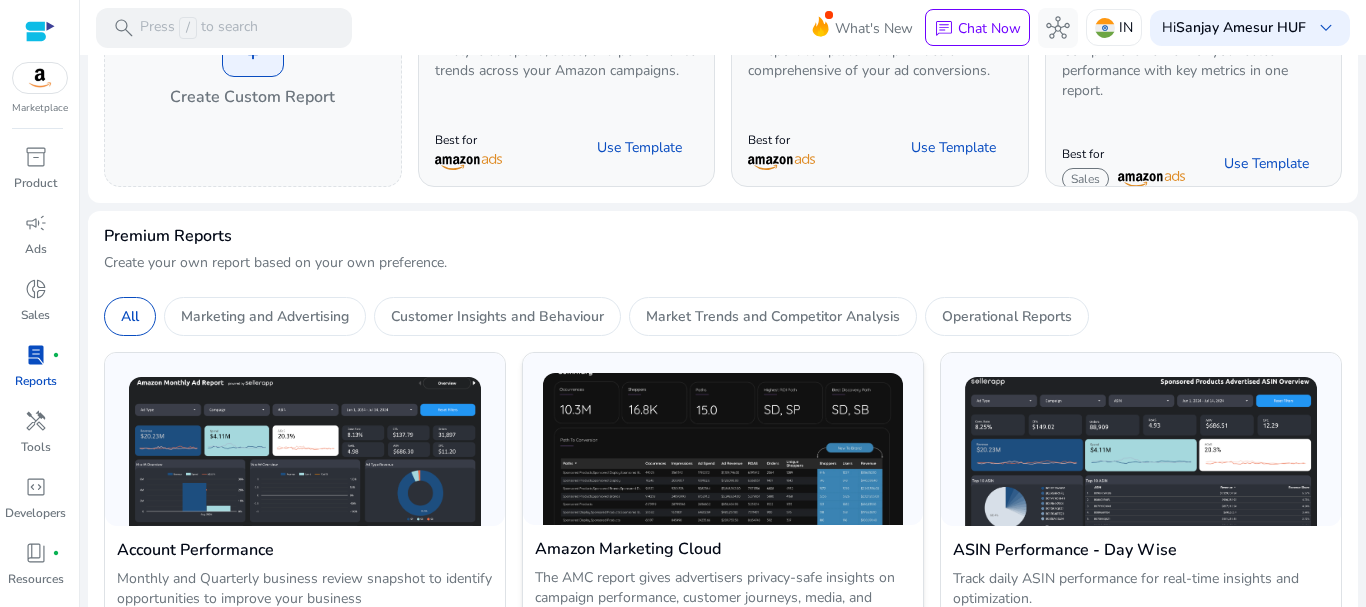 scroll, scrollTop: 0, scrollLeft: 0, axis: both 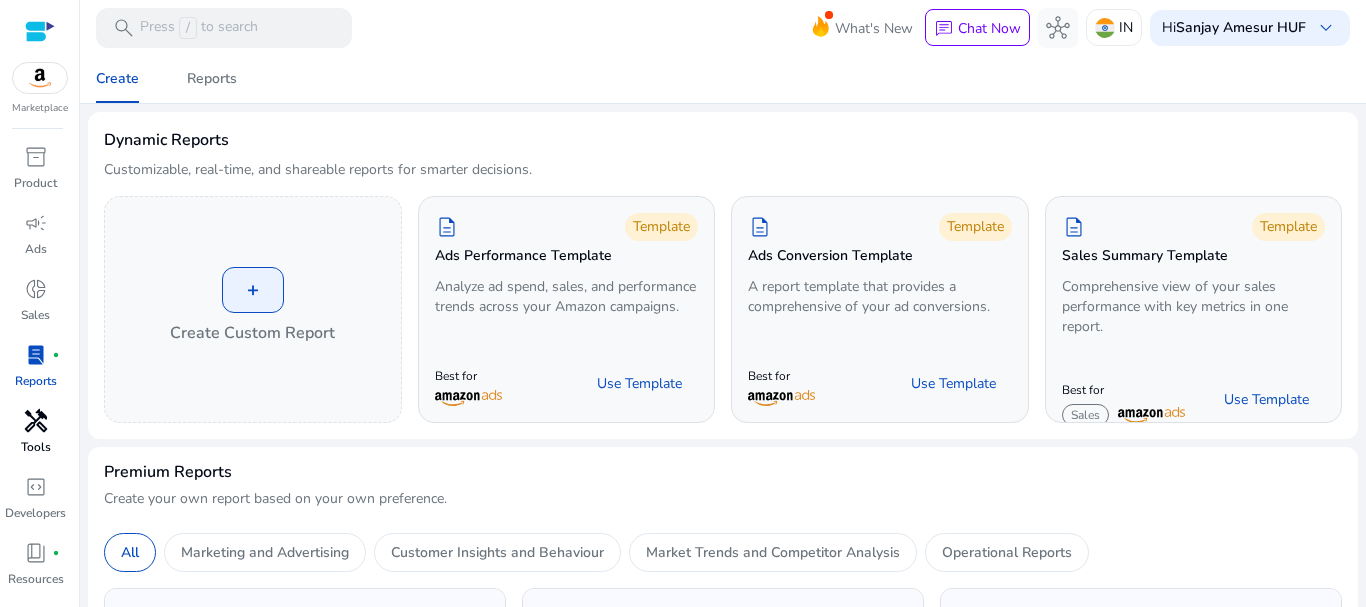 click on "handyman" at bounding box center [36, 421] 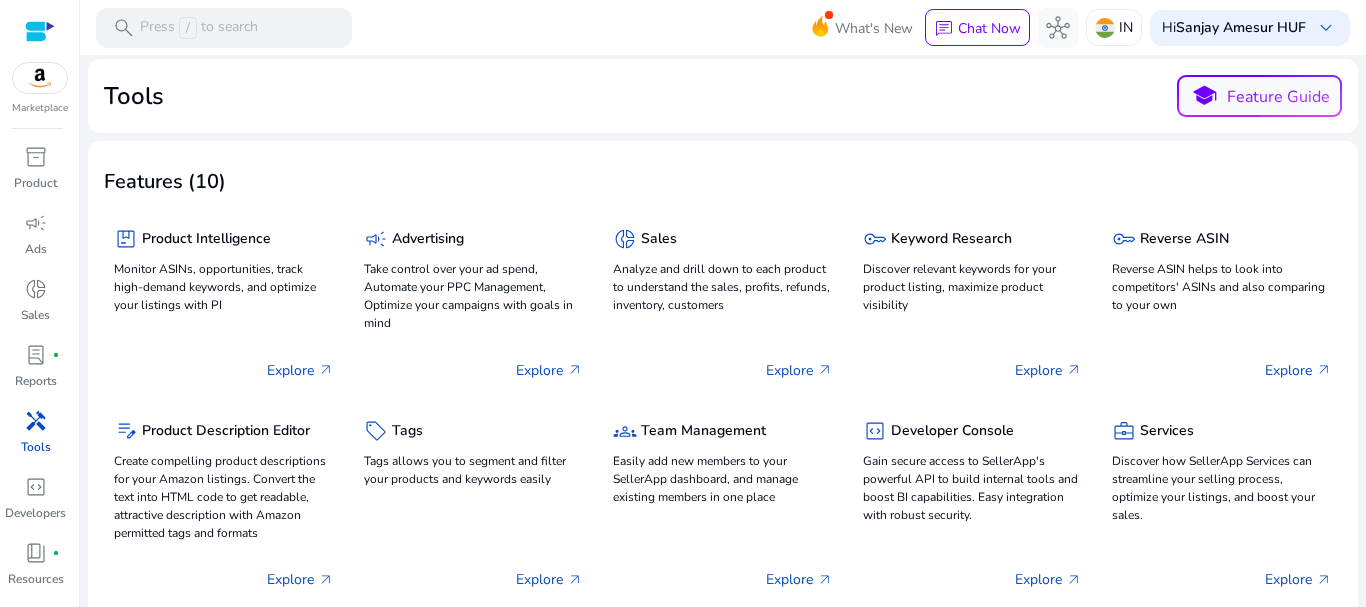 scroll, scrollTop: 0, scrollLeft: 0, axis: both 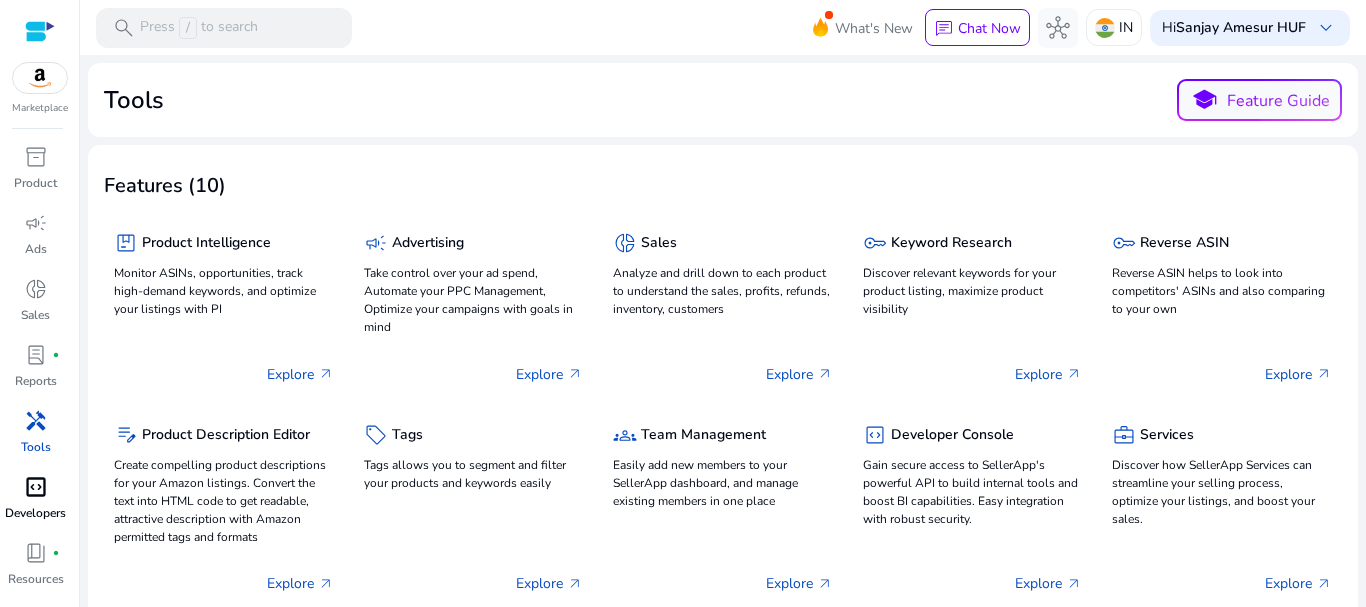 click on "code_blocks" at bounding box center (36, 487) 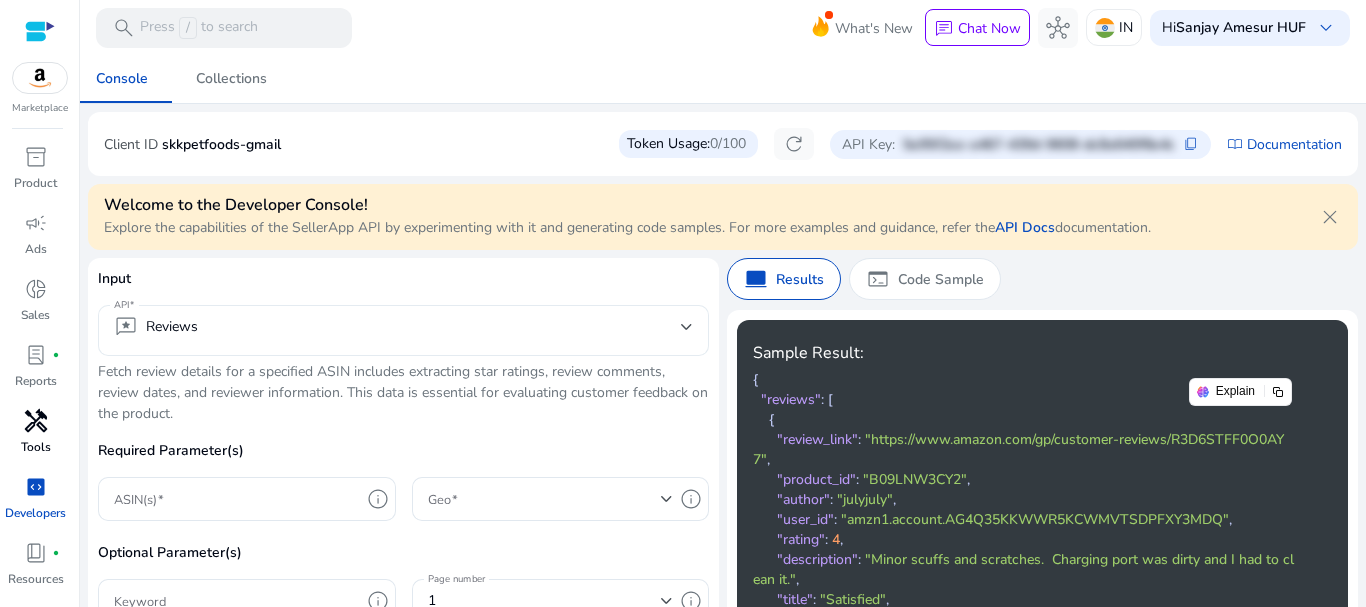 click on "reviews   Reviews" at bounding box center [397, 327] 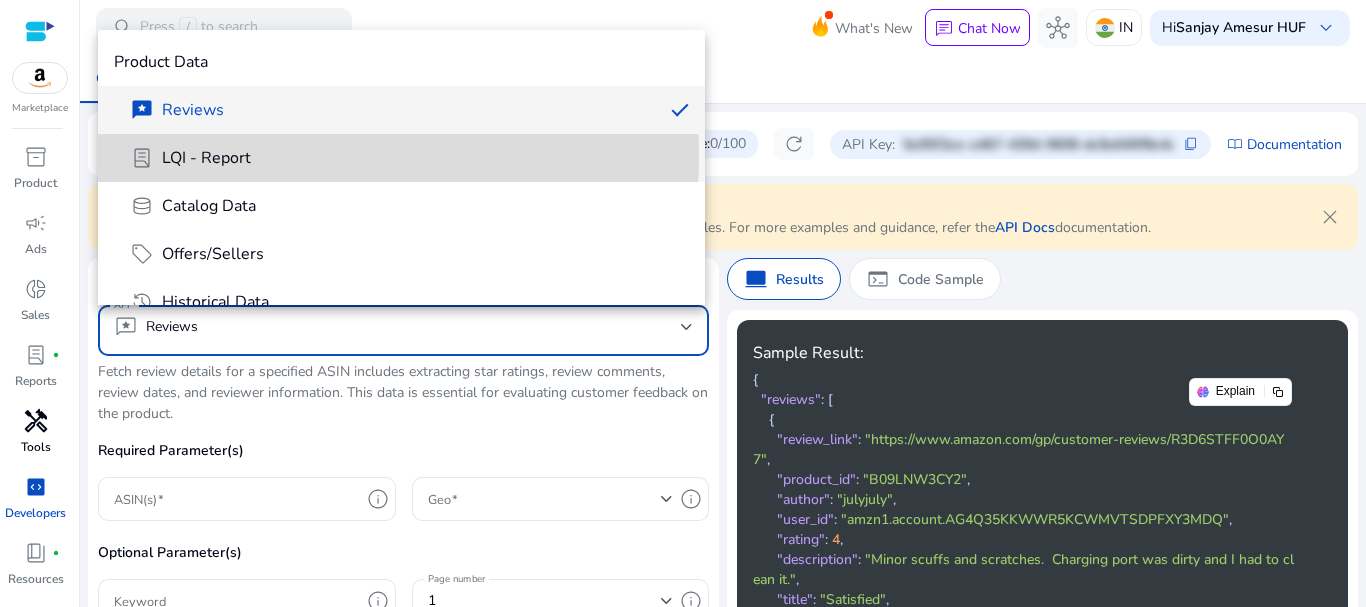 click on "lab_profile  LQI - Report" at bounding box center [409, 158] 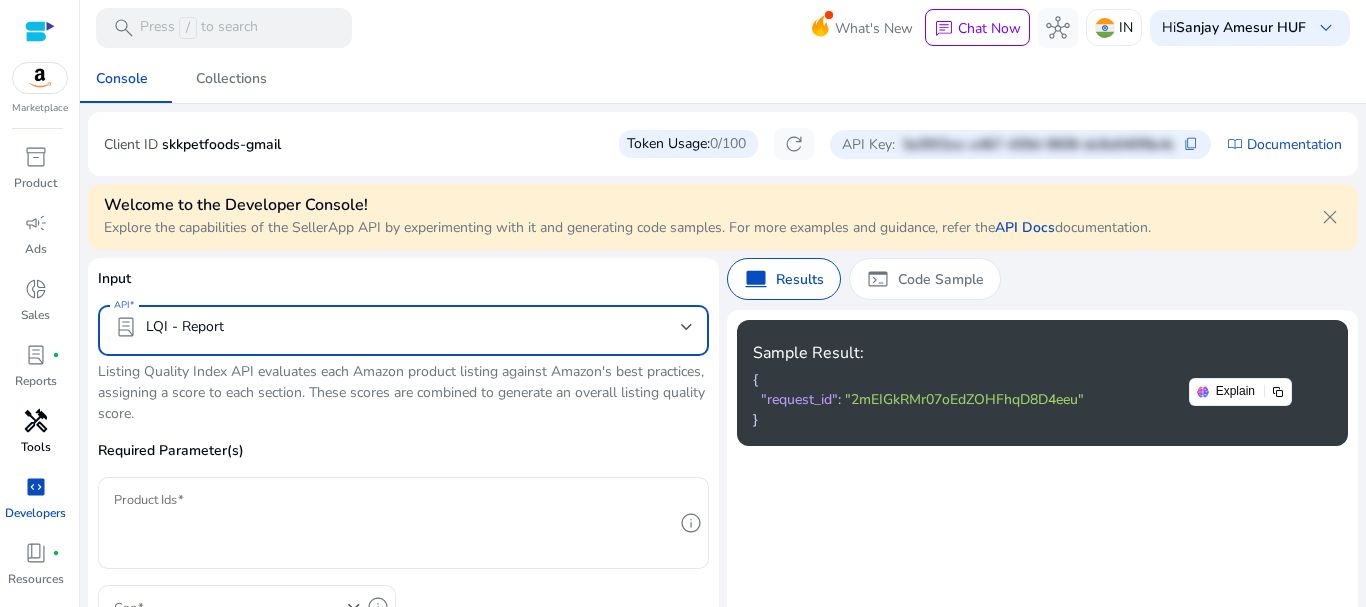click on "lab_profile   LQI - Report" at bounding box center (397, 327) 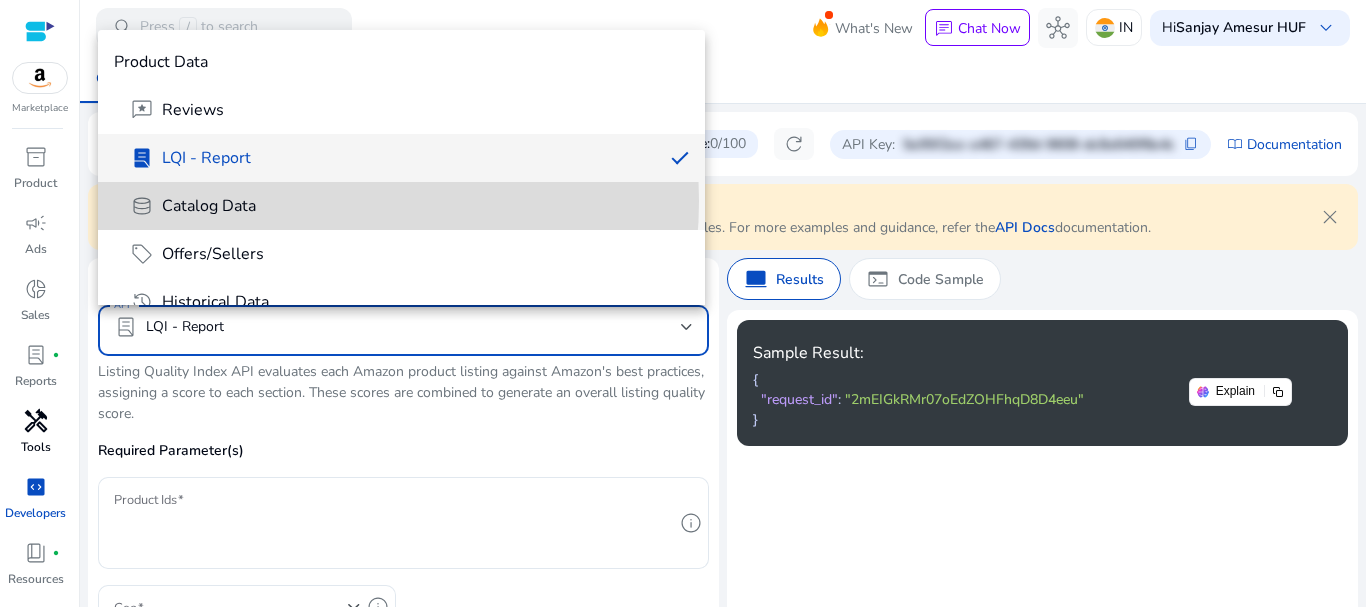 click on "database  Catalog Data" at bounding box center (409, 206) 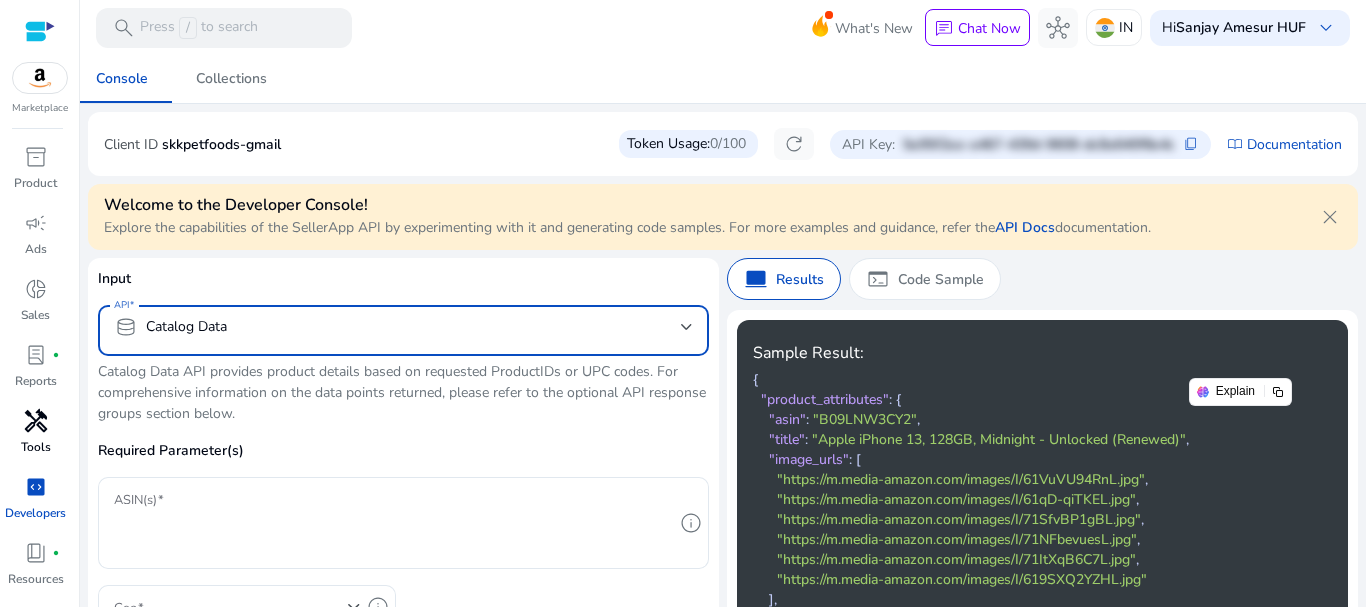 click on "database   Catalog Data" at bounding box center [397, 327] 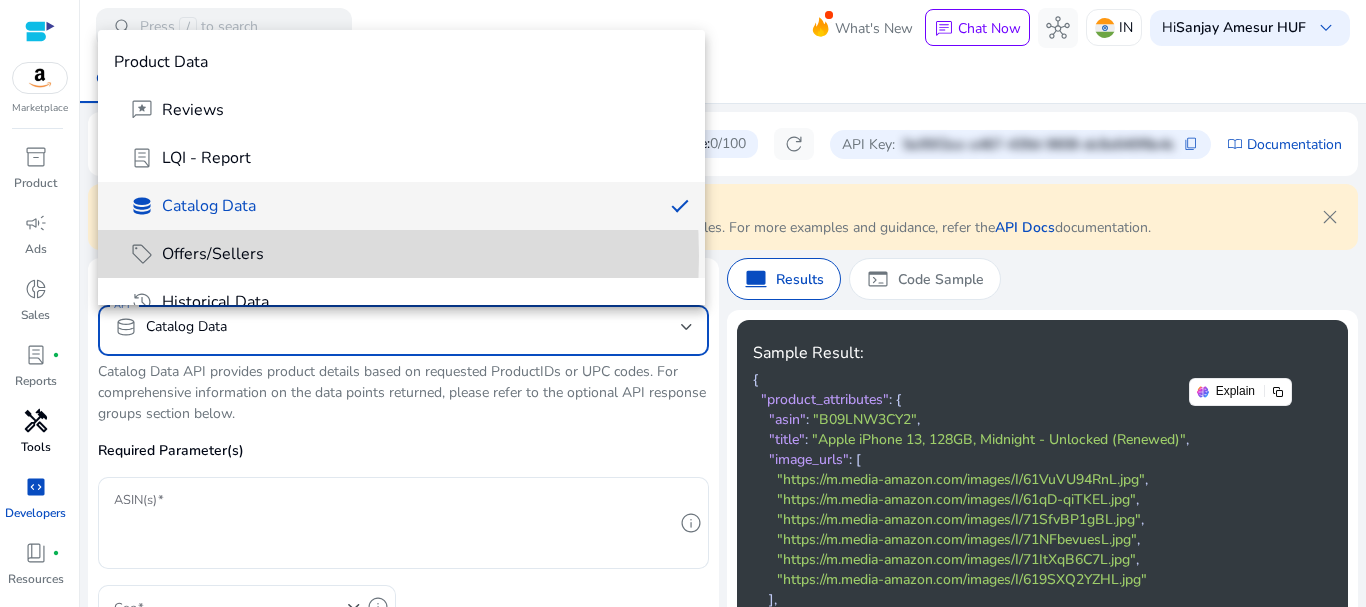 click on "Offers/Sellers" at bounding box center (213, 254) 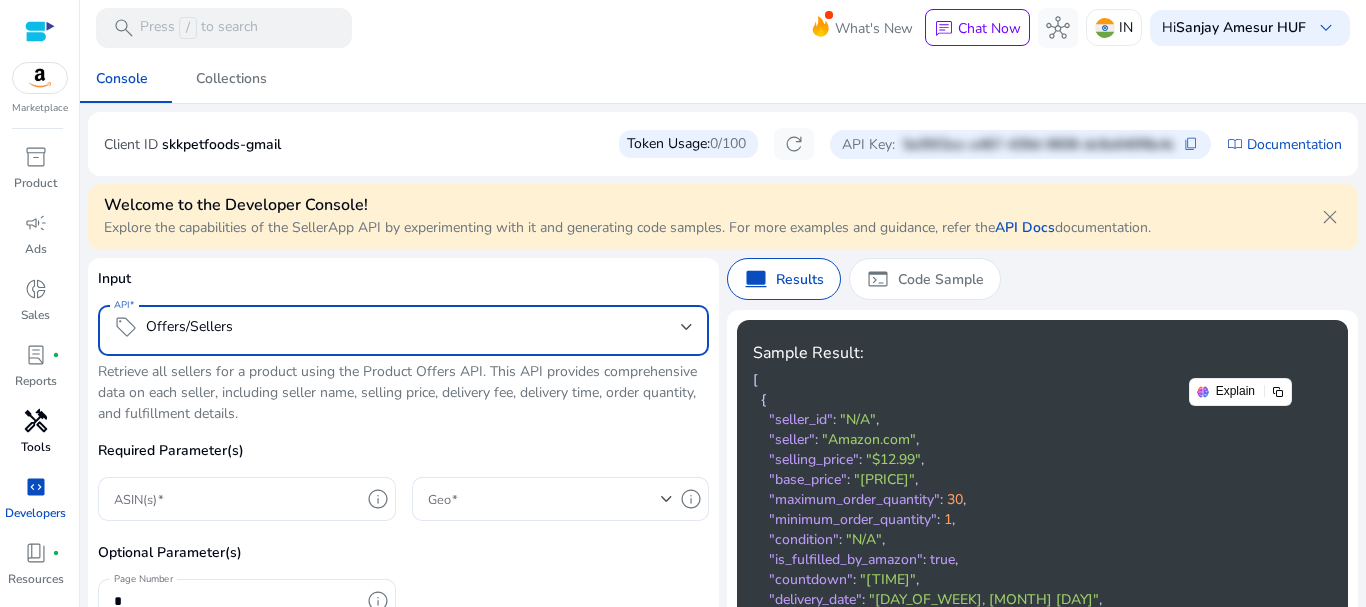 click on "sell   Offers/Sellers" at bounding box center (397, 327) 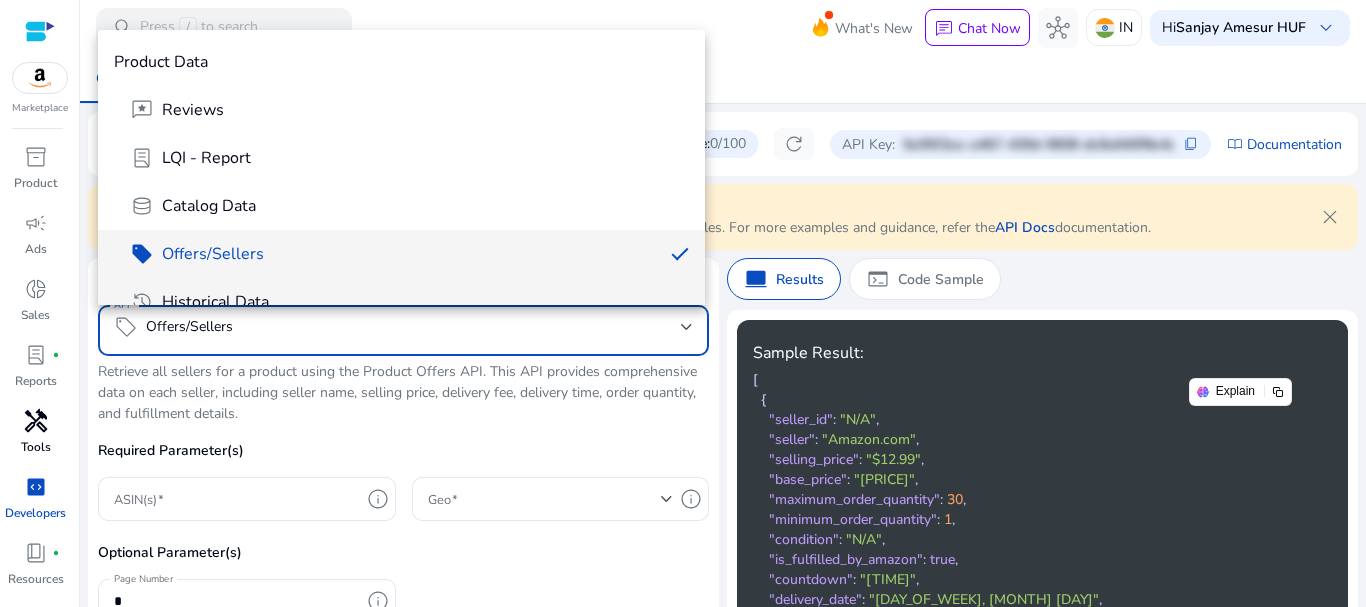 scroll, scrollTop: 100, scrollLeft: 0, axis: vertical 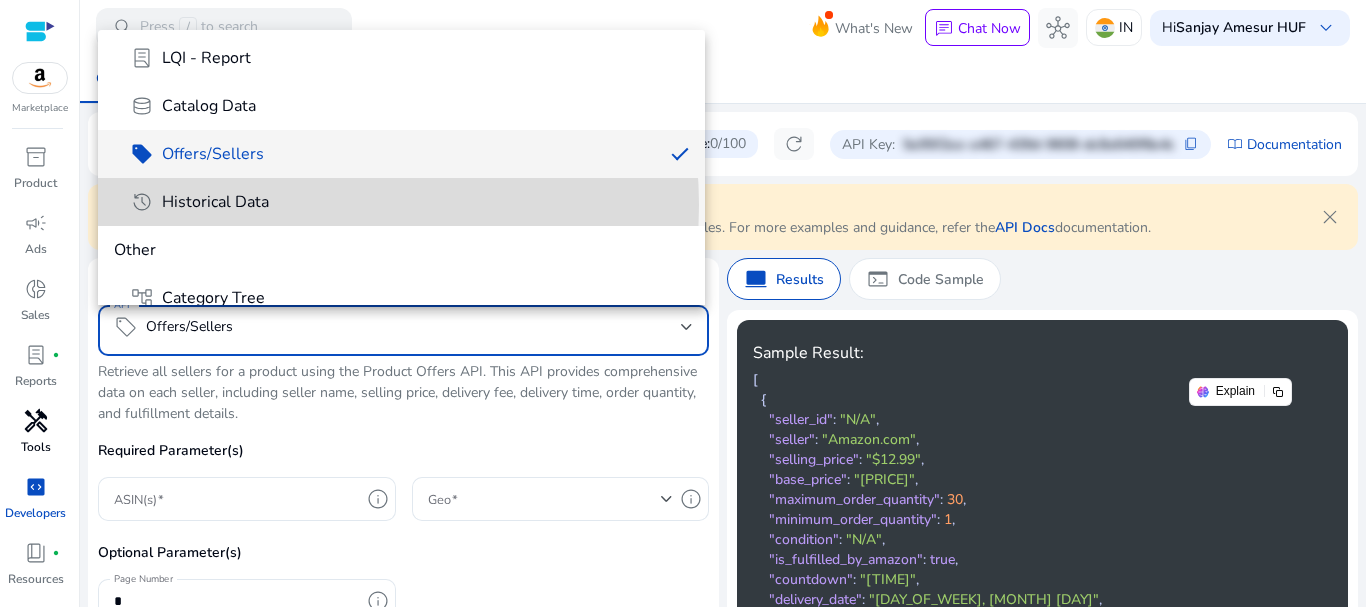 click on "history  Historical Data" at bounding box center (409, 202) 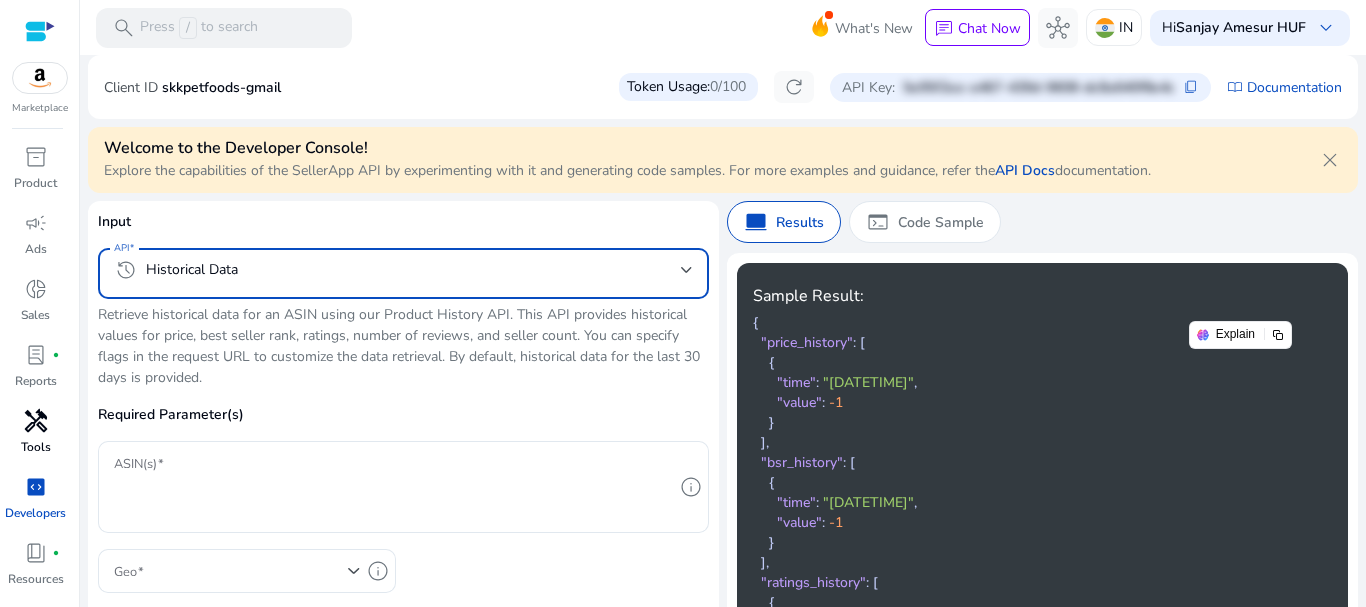 scroll, scrollTop: 100, scrollLeft: 0, axis: vertical 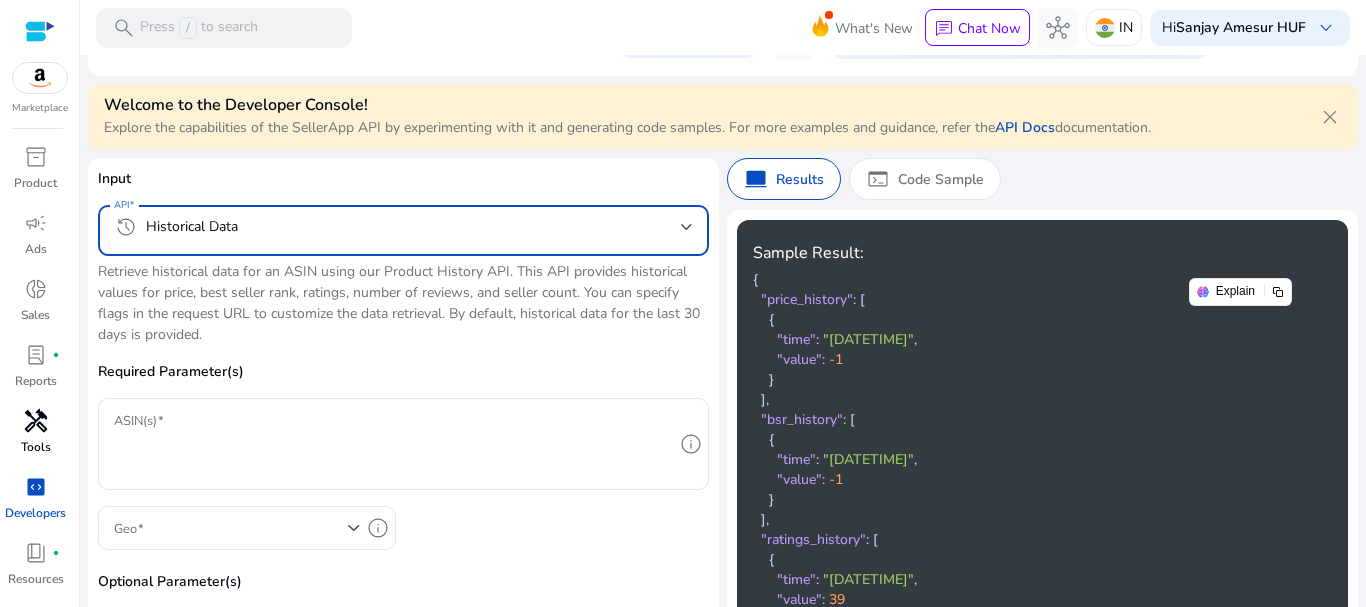 click on "history   Historical Data" at bounding box center (397, 227) 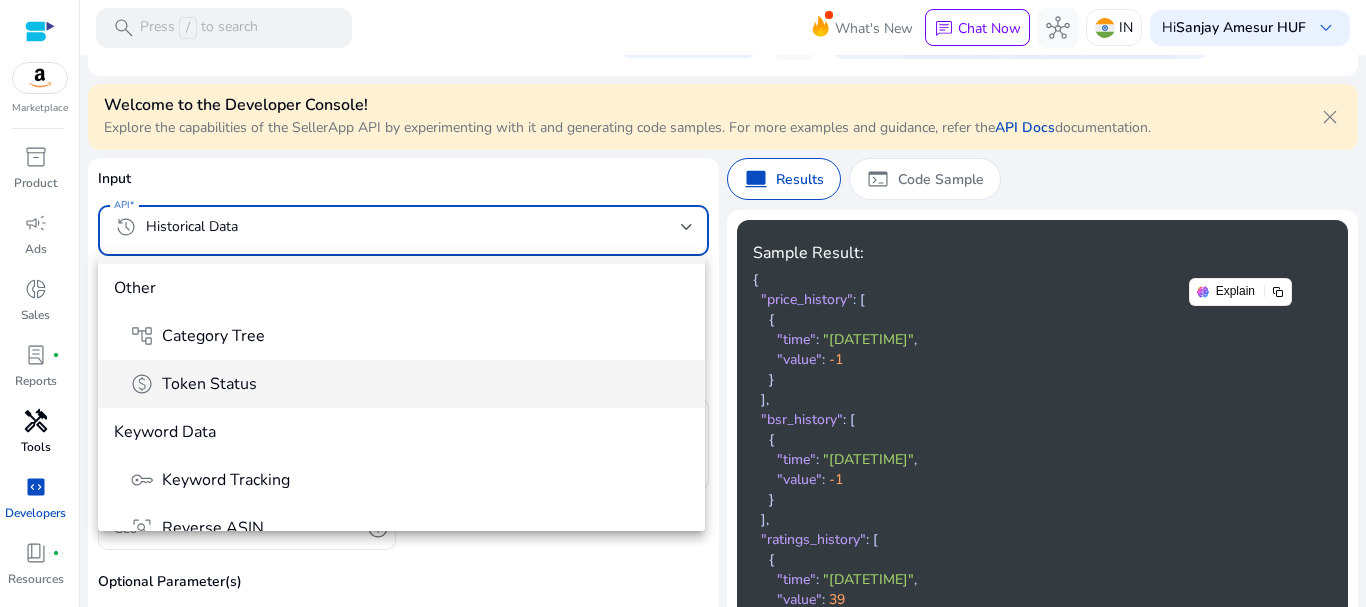 scroll, scrollTop: 321, scrollLeft: 0, axis: vertical 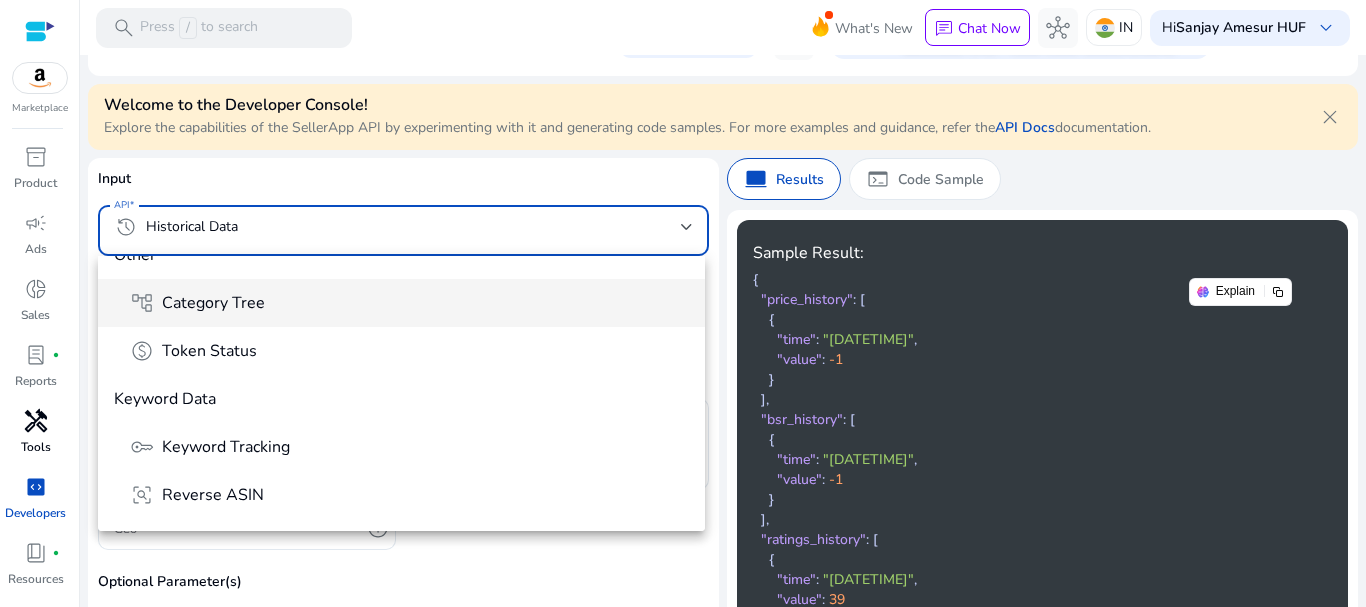 click on "account_tree  Category Tree" at bounding box center (409, 303) 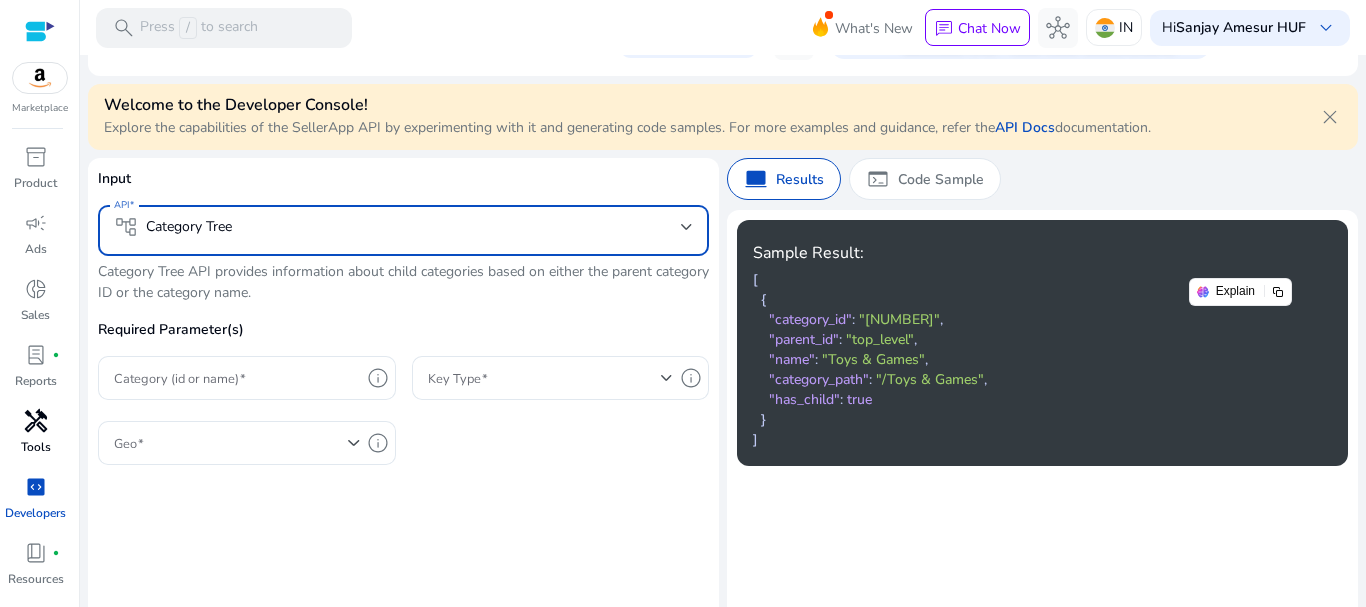 click on "account_tree   Category Tree" at bounding box center (397, 227) 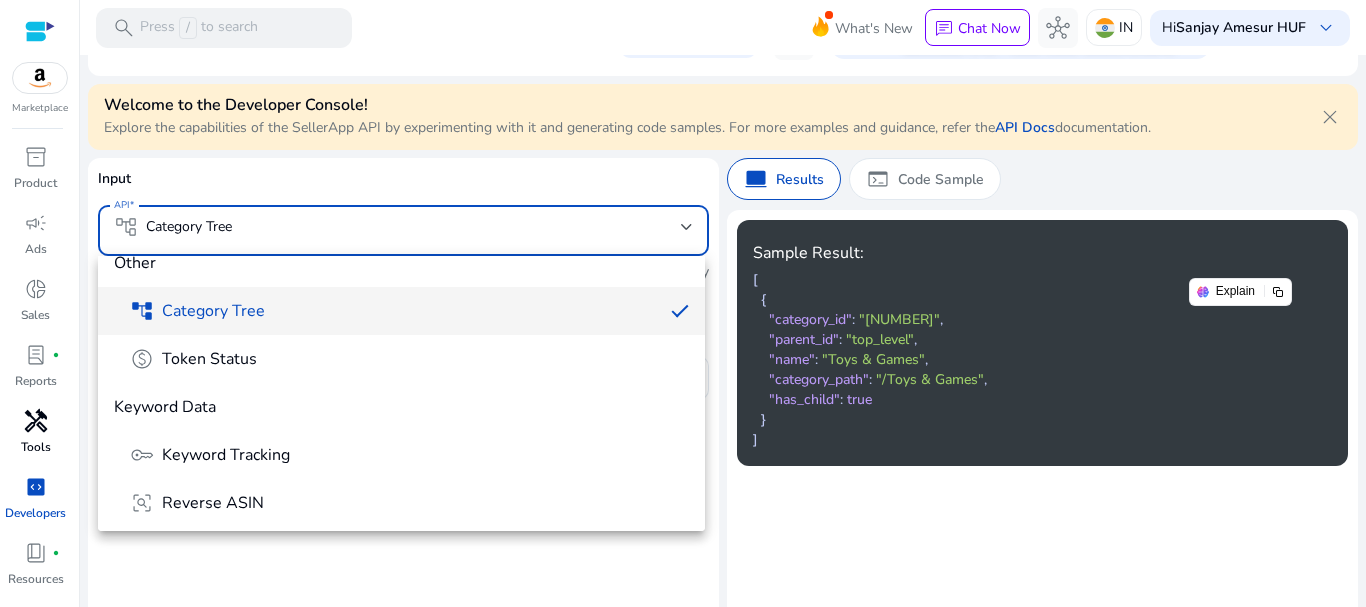 scroll, scrollTop: 317, scrollLeft: 0, axis: vertical 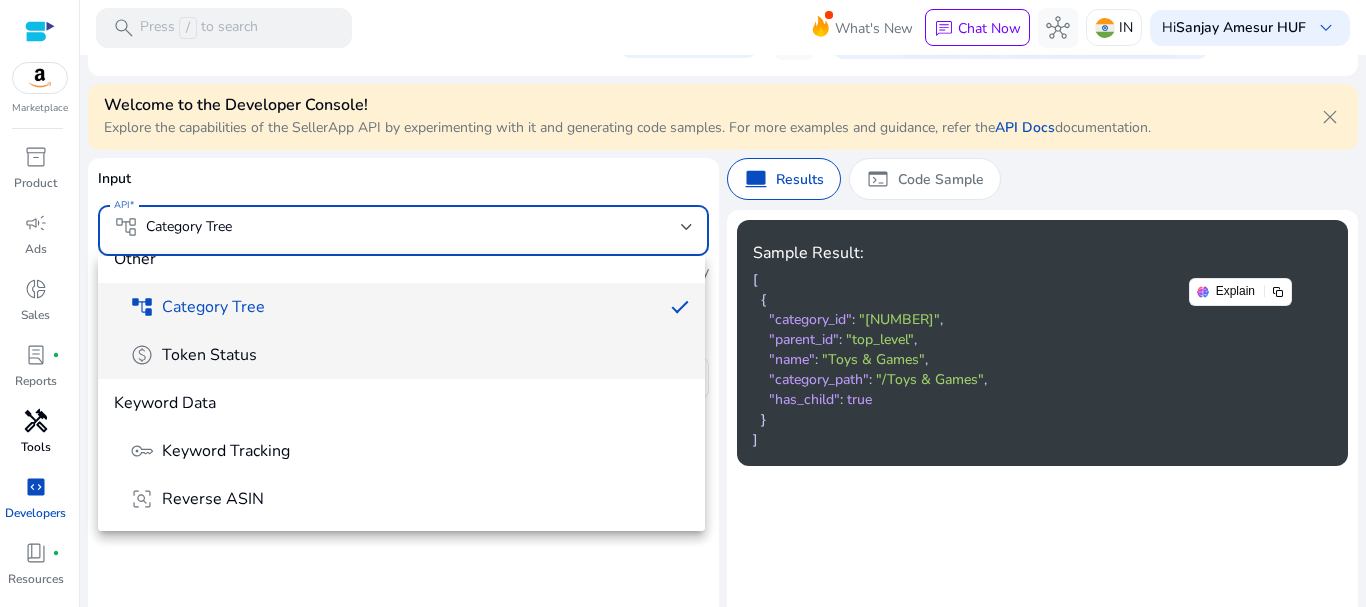 click on "paid  Token Status" at bounding box center [409, 355] 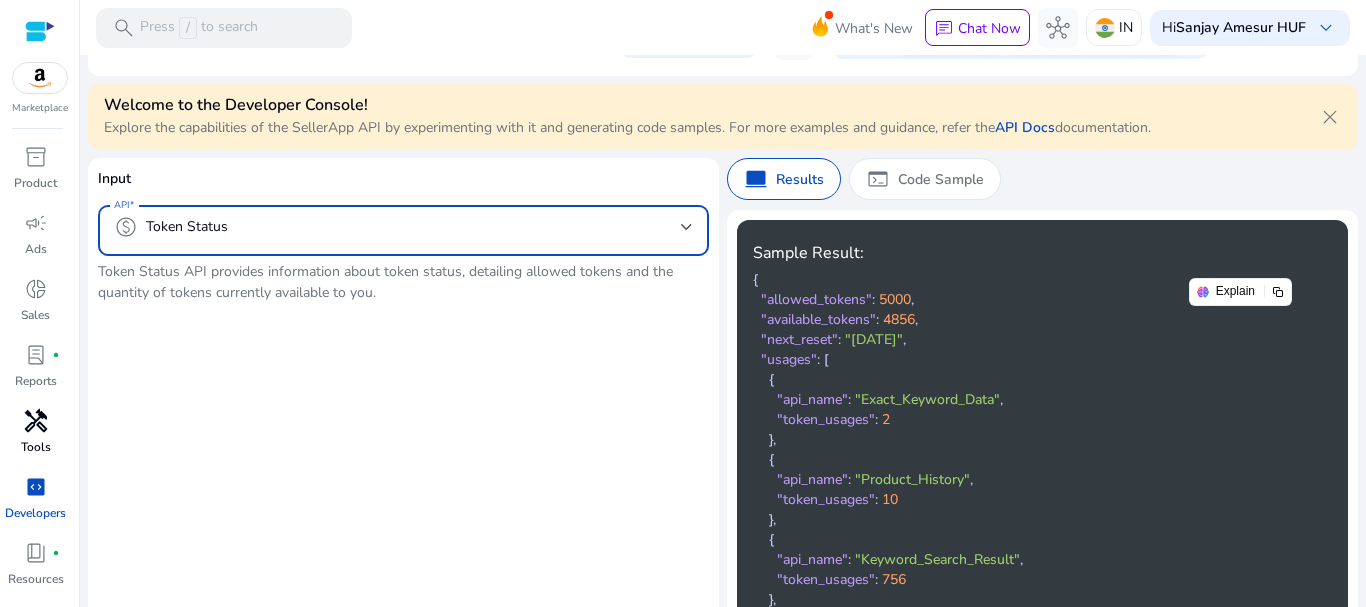 click on "paid   Token Status" at bounding box center (397, 227) 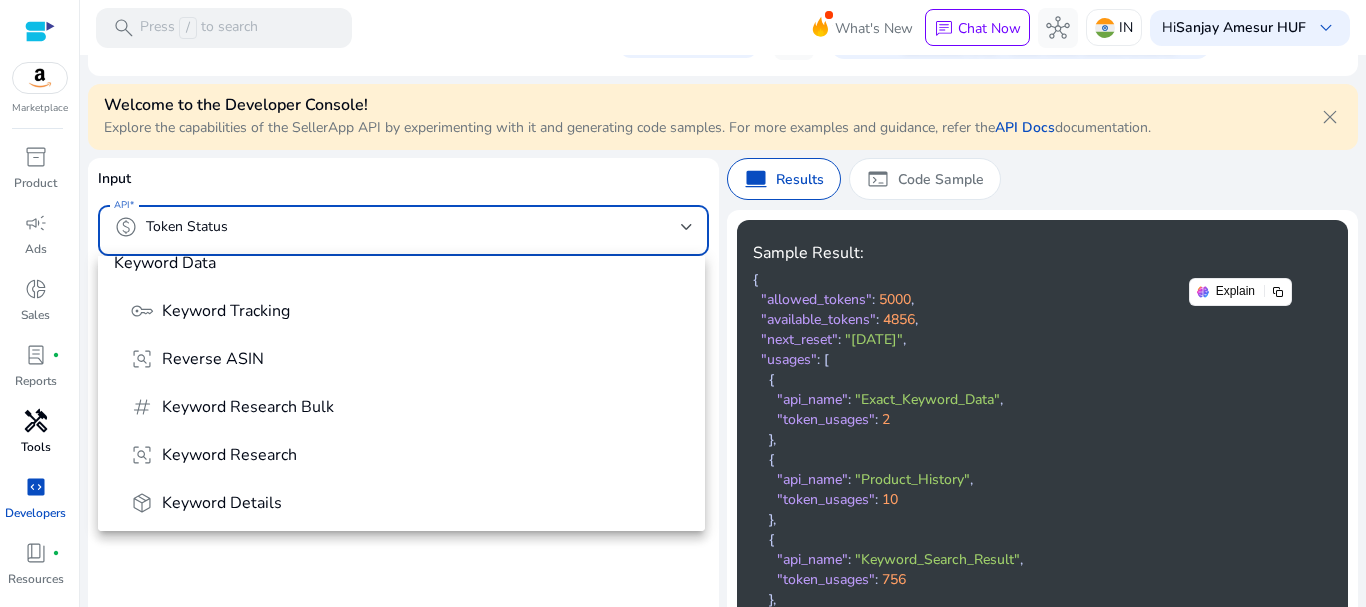 scroll, scrollTop: 465, scrollLeft: 0, axis: vertical 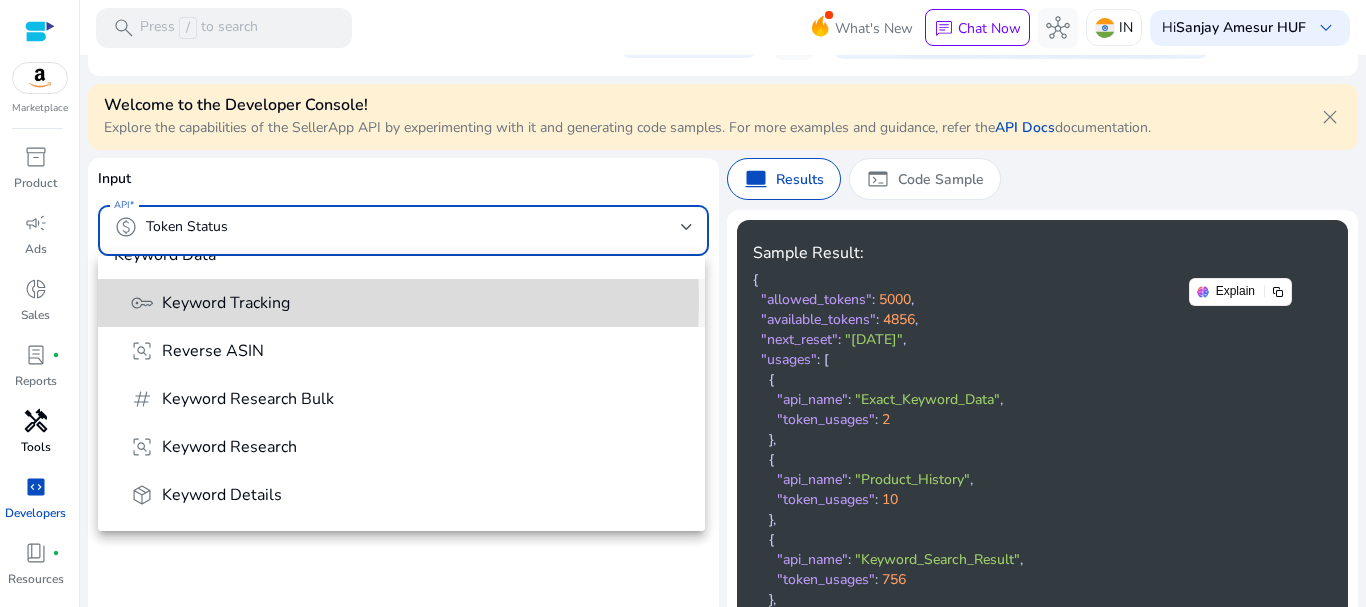 click on "Keyword Tracking" at bounding box center (226, 303) 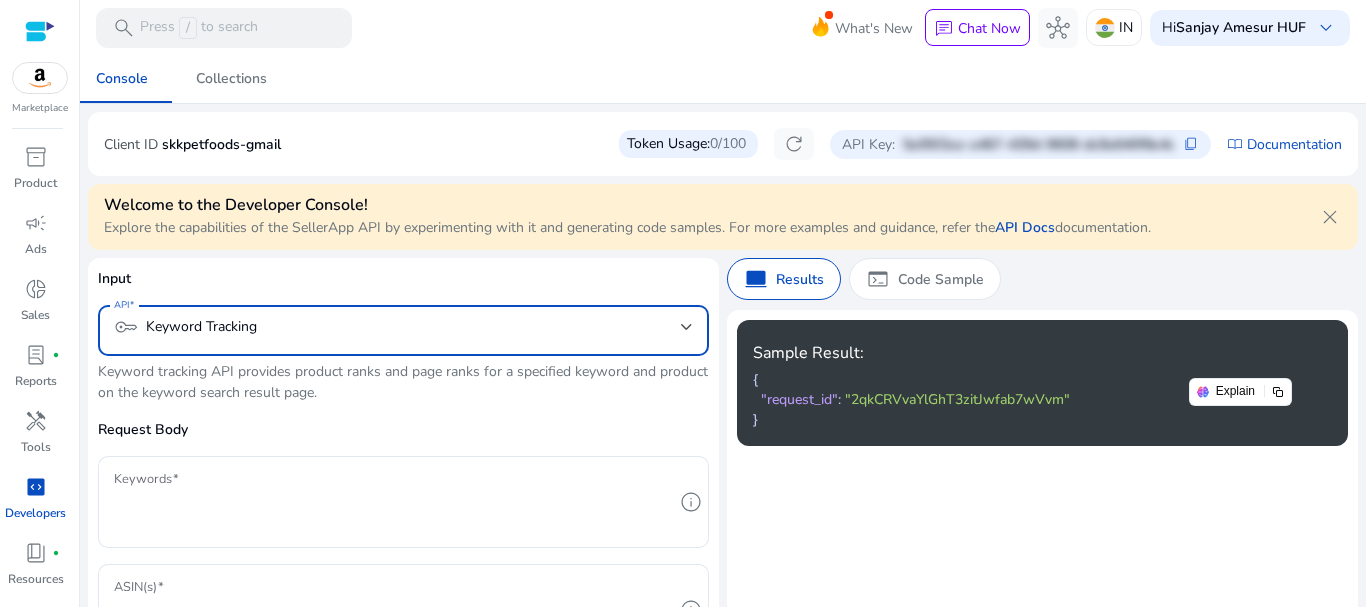 scroll, scrollTop: 0, scrollLeft: 0, axis: both 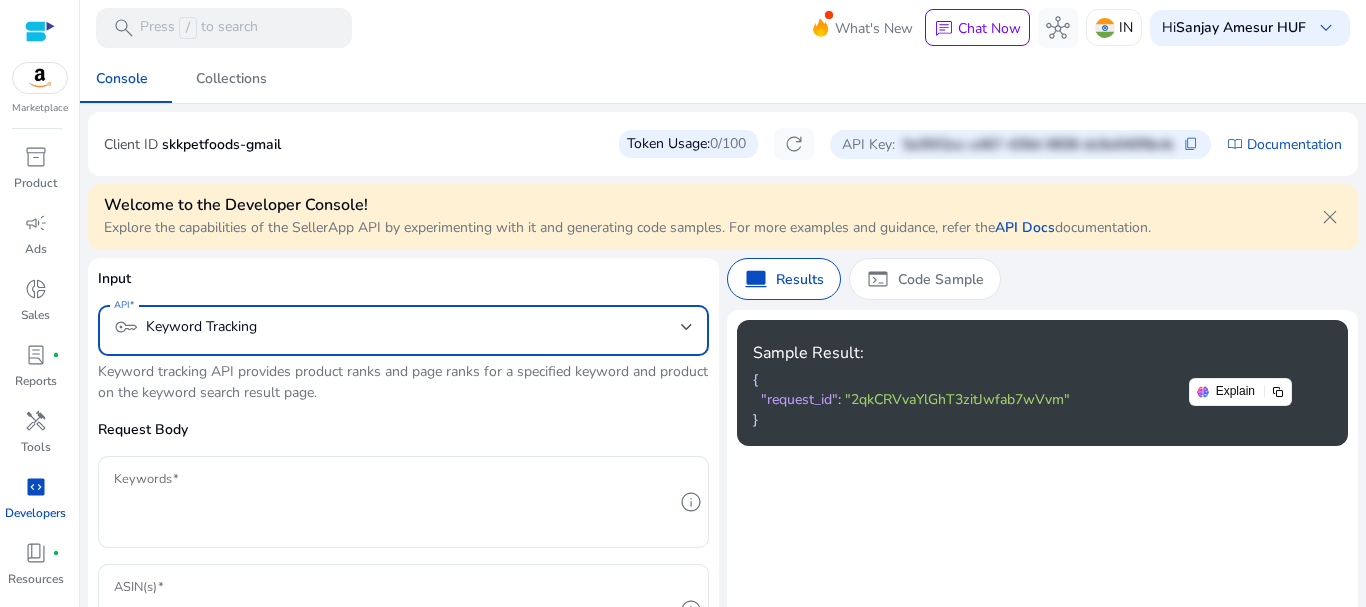 click on "key   Keyword Tracking" at bounding box center (397, 327) 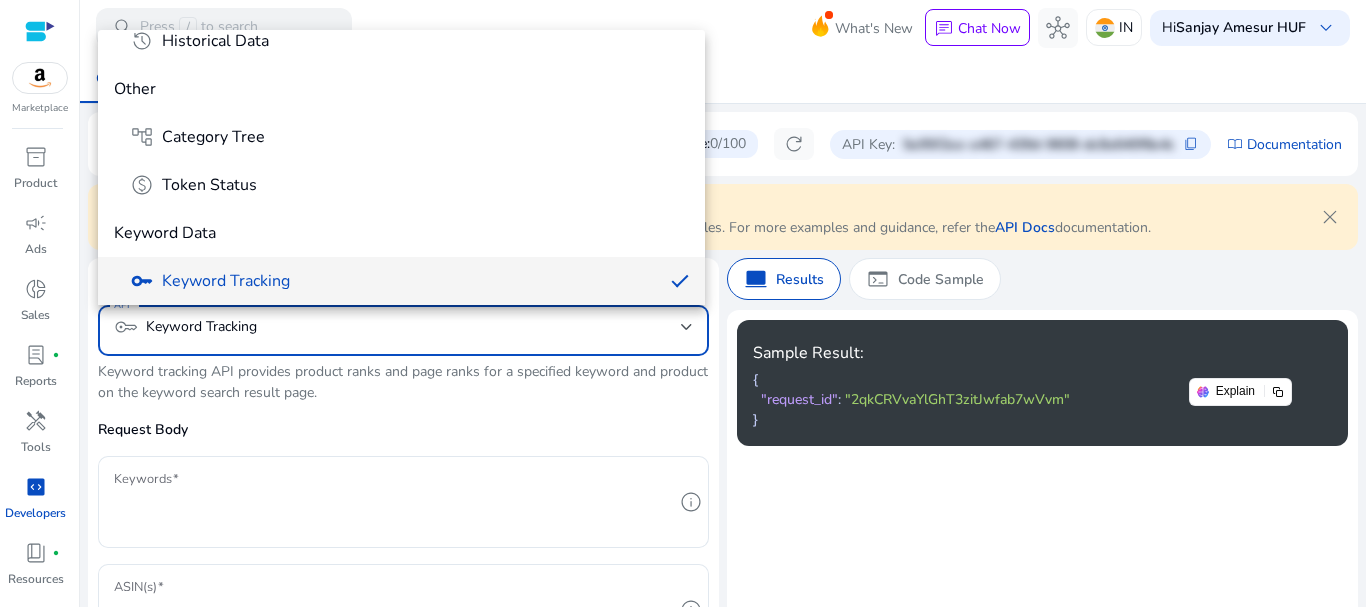 scroll, scrollTop: 461, scrollLeft: 0, axis: vertical 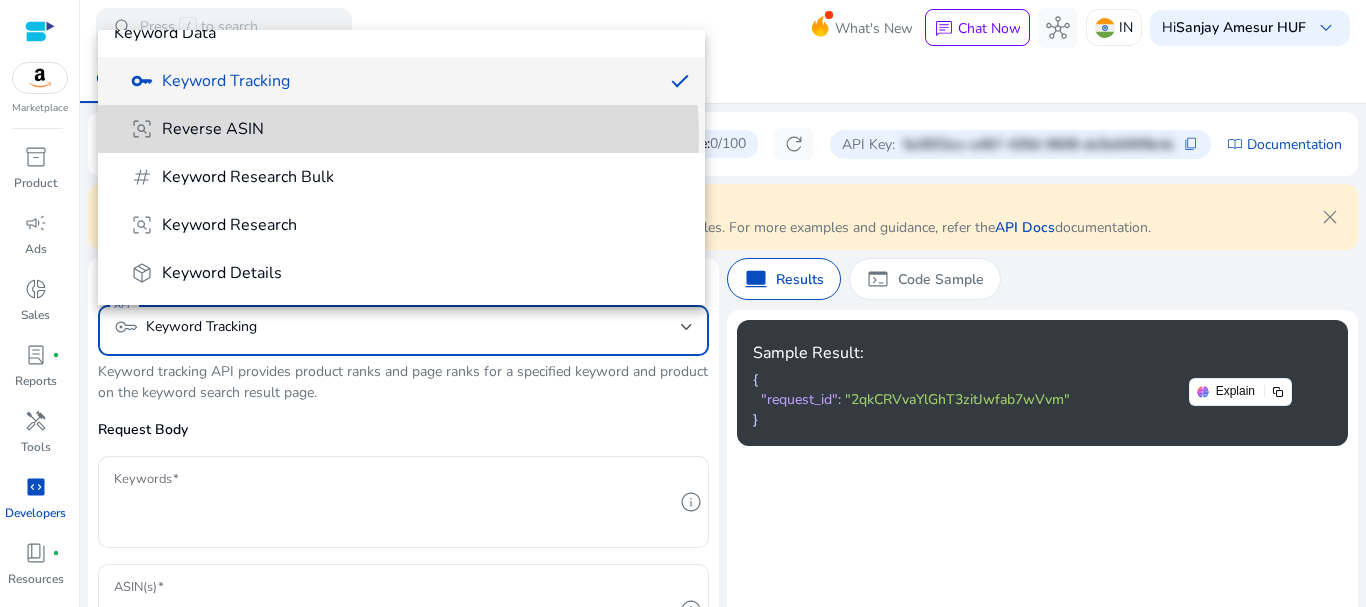 click on "frame_inspect  Reverse ASIN" at bounding box center [409, 129] 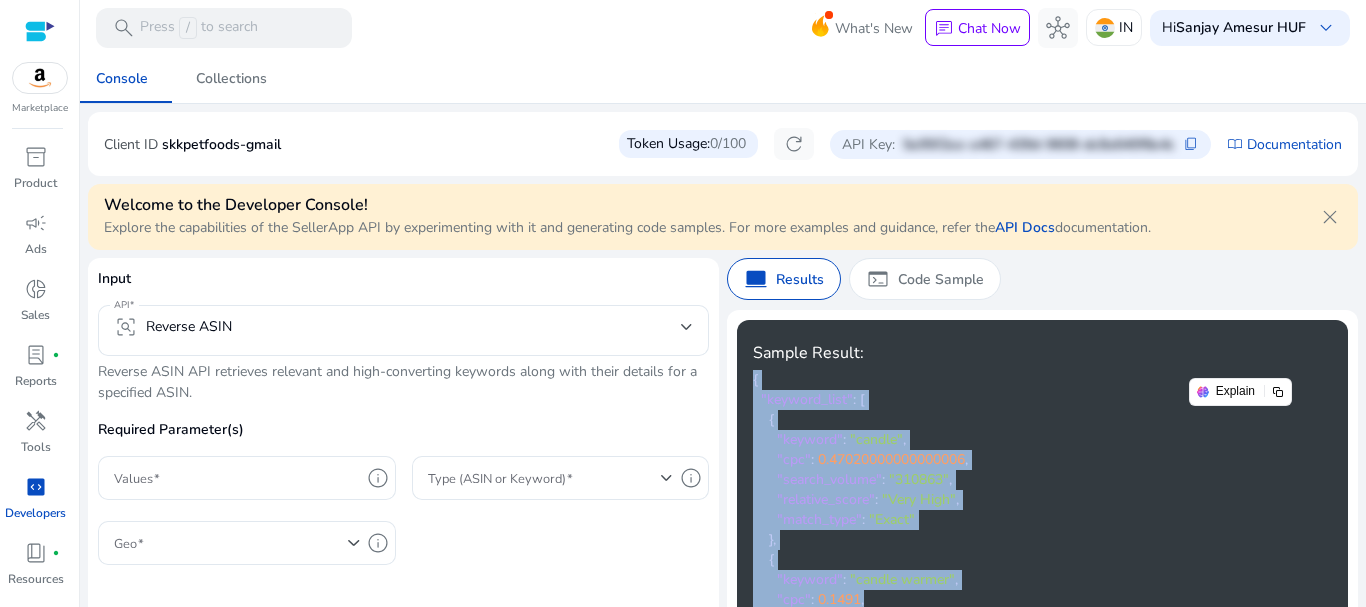 drag, startPoint x: 745, startPoint y: 379, endPoint x: 994, endPoint y: 601, distance: 333.59406 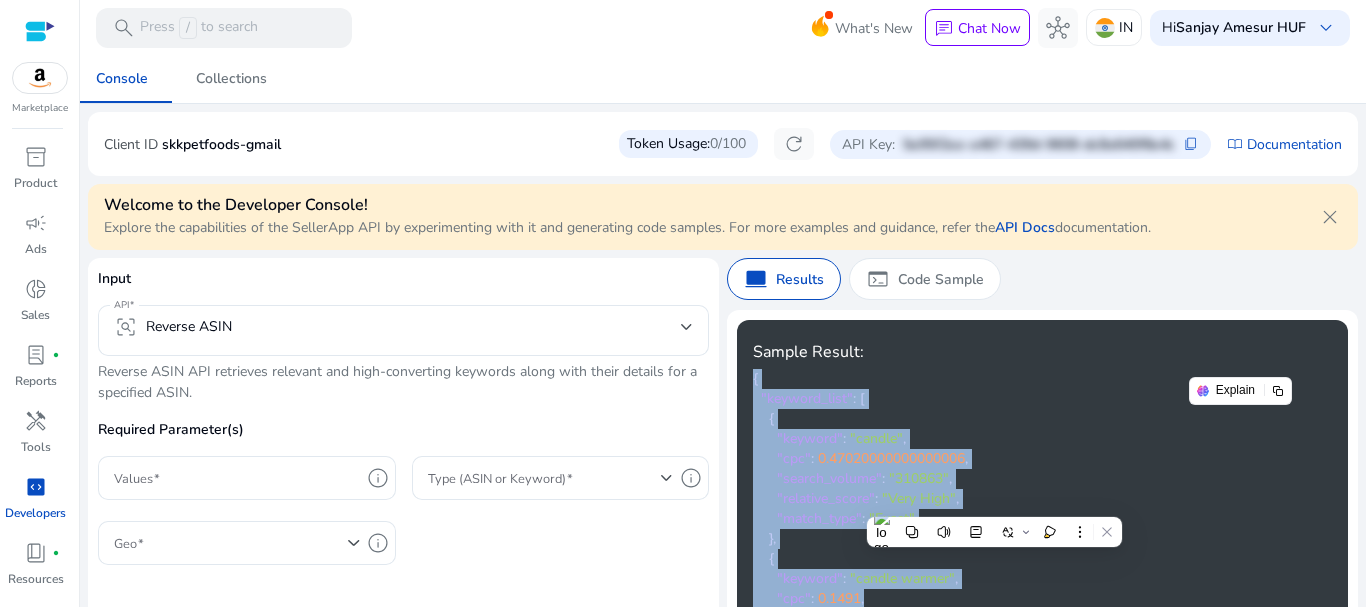 scroll, scrollTop: 0, scrollLeft: 0, axis: both 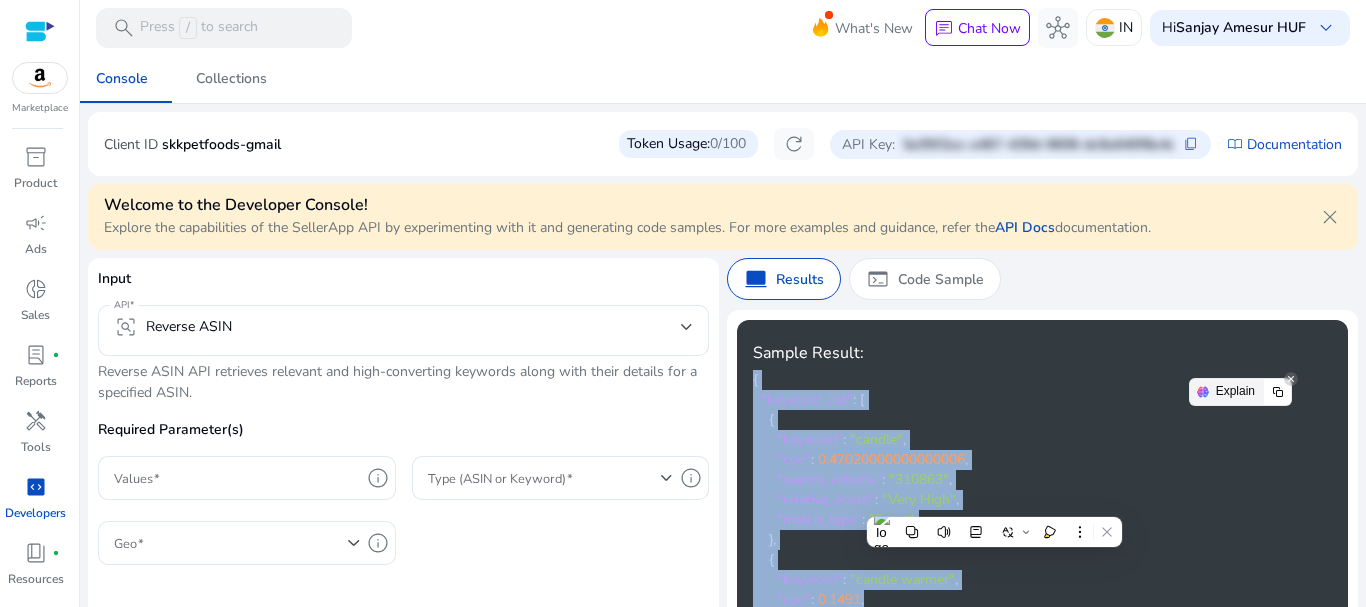 click on "Explain" at bounding box center (1227, 392) 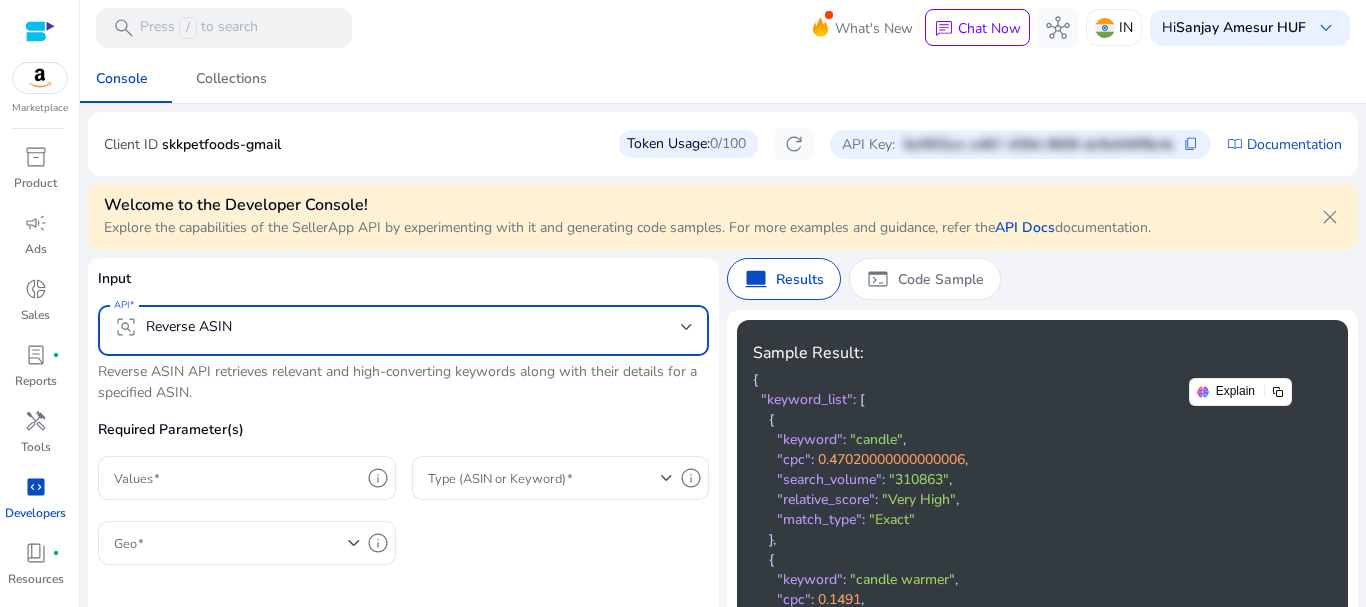 click on "frame_inspect   Reverse ASIN" at bounding box center (397, 327) 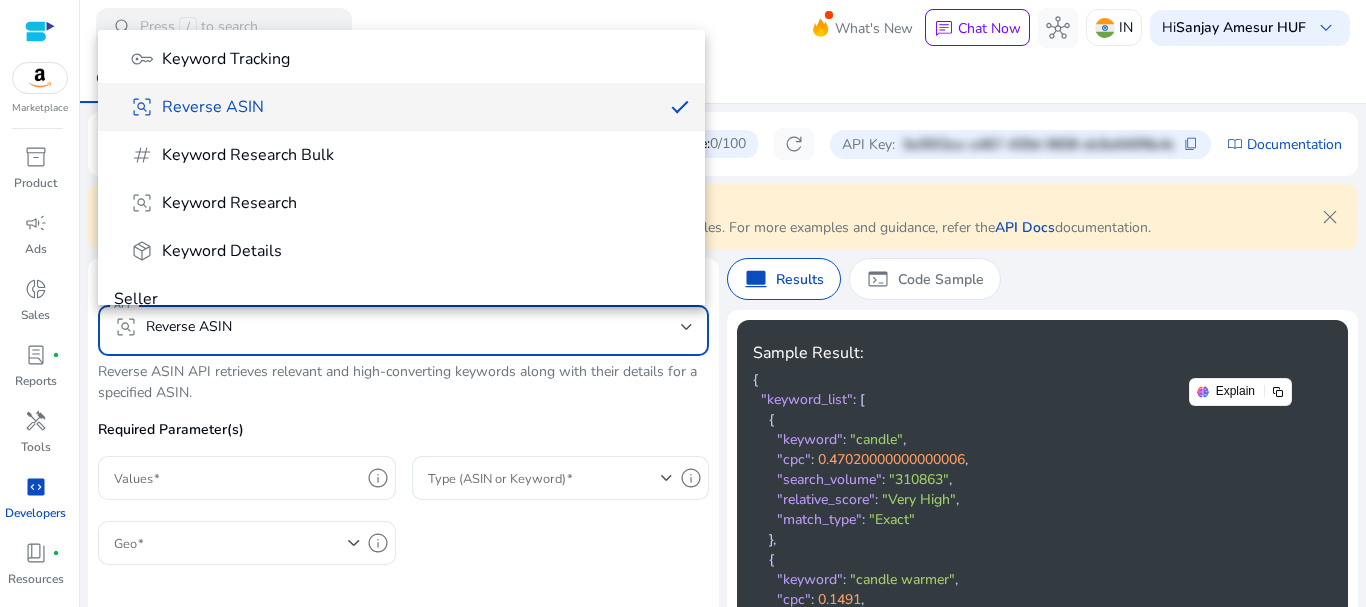 scroll, scrollTop: 509, scrollLeft: 0, axis: vertical 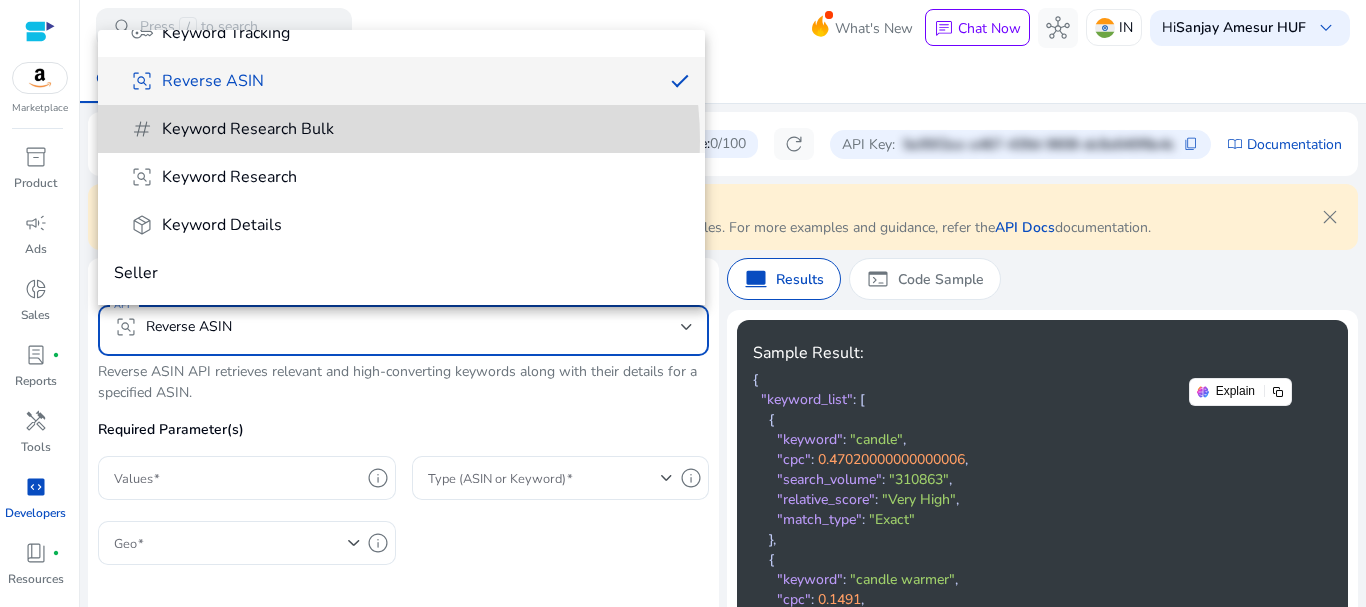 click on "tag  Keyword Research Bulk" at bounding box center [409, 129] 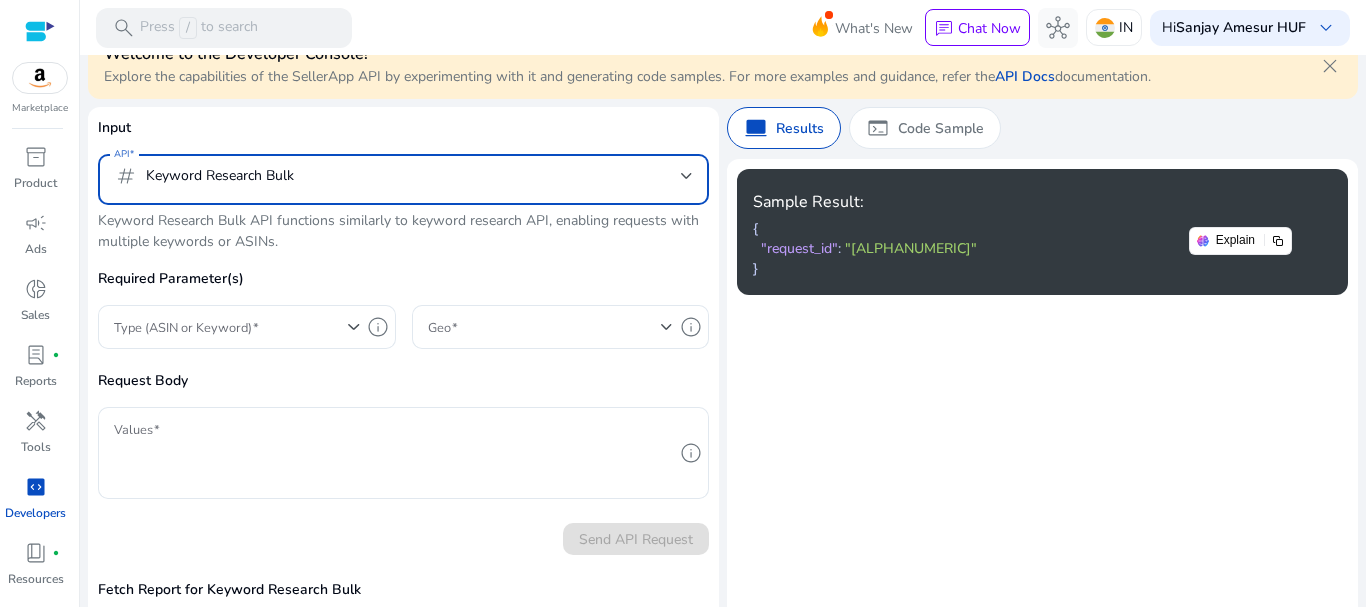 scroll, scrollTop: 0, scrollLeft: 0, axis: both 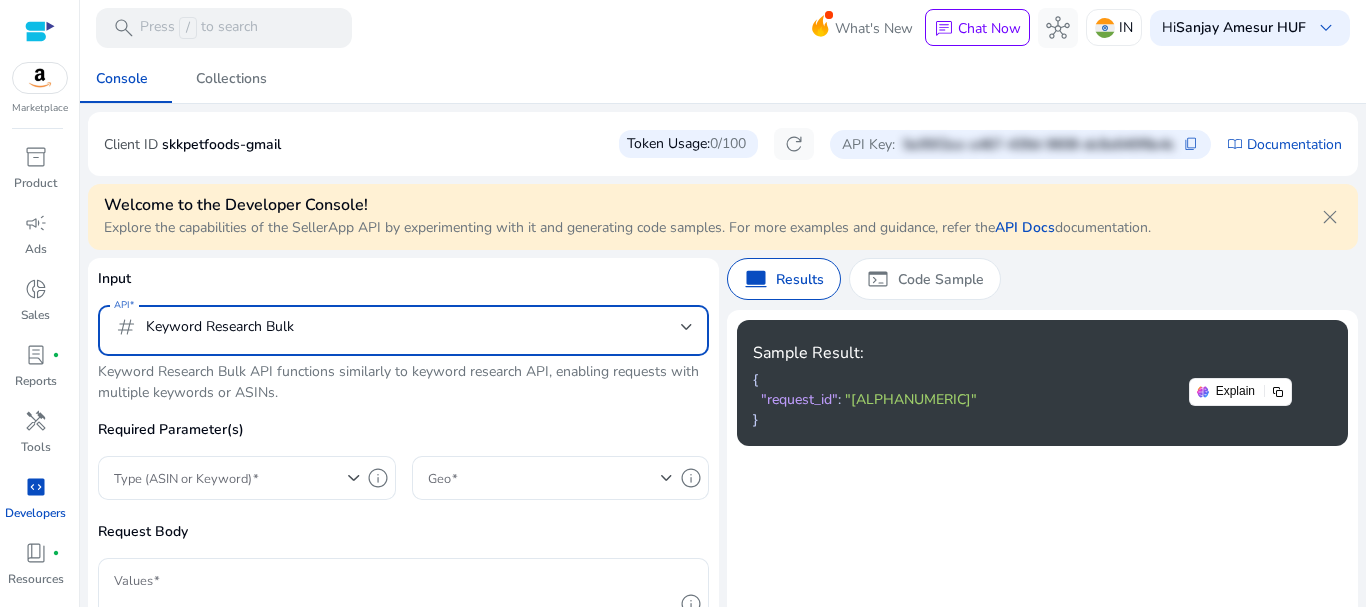 click on "tag   Keyword Research Bulk" at bounding box center (397, 327) 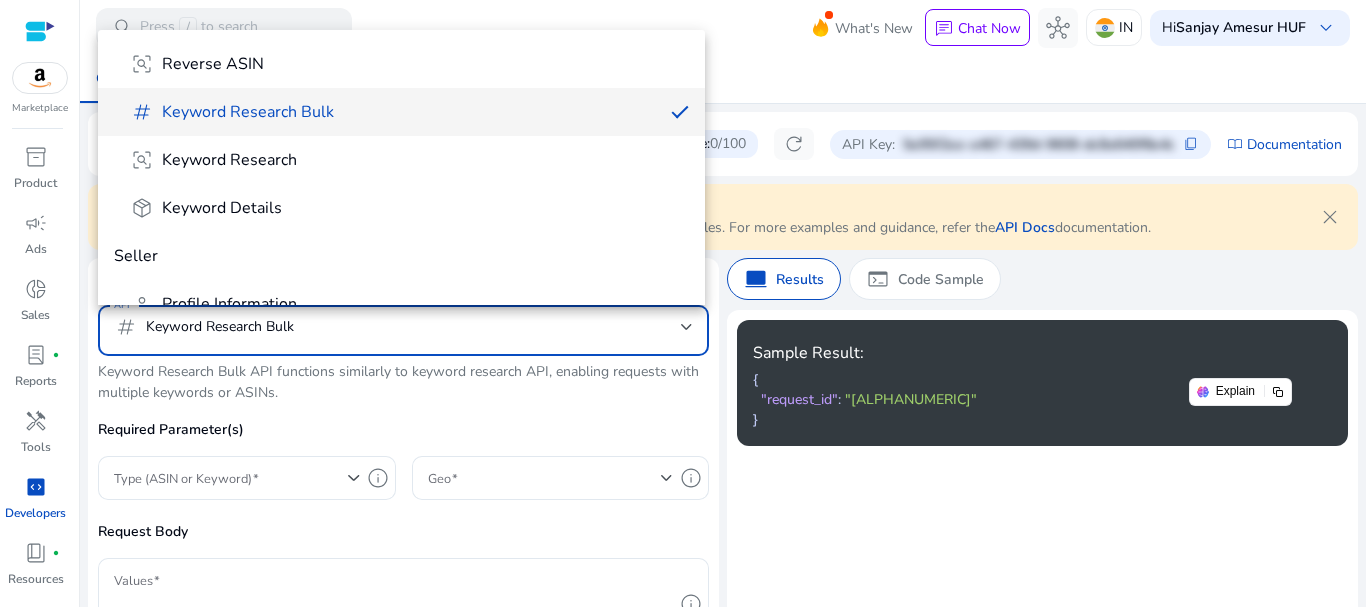 scroll, scrollTop: 557, scrollLeft: 0, axis: vertical 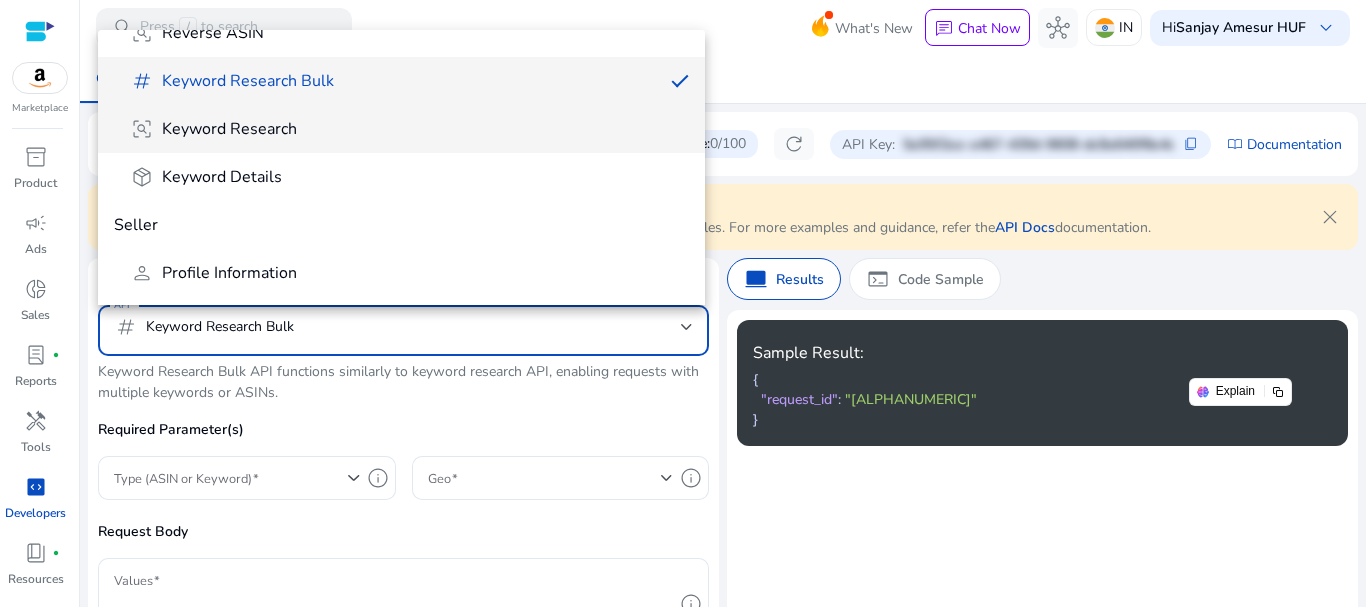 click on "frame_inspect  Keyword Research" at bounding box center (409, 129) 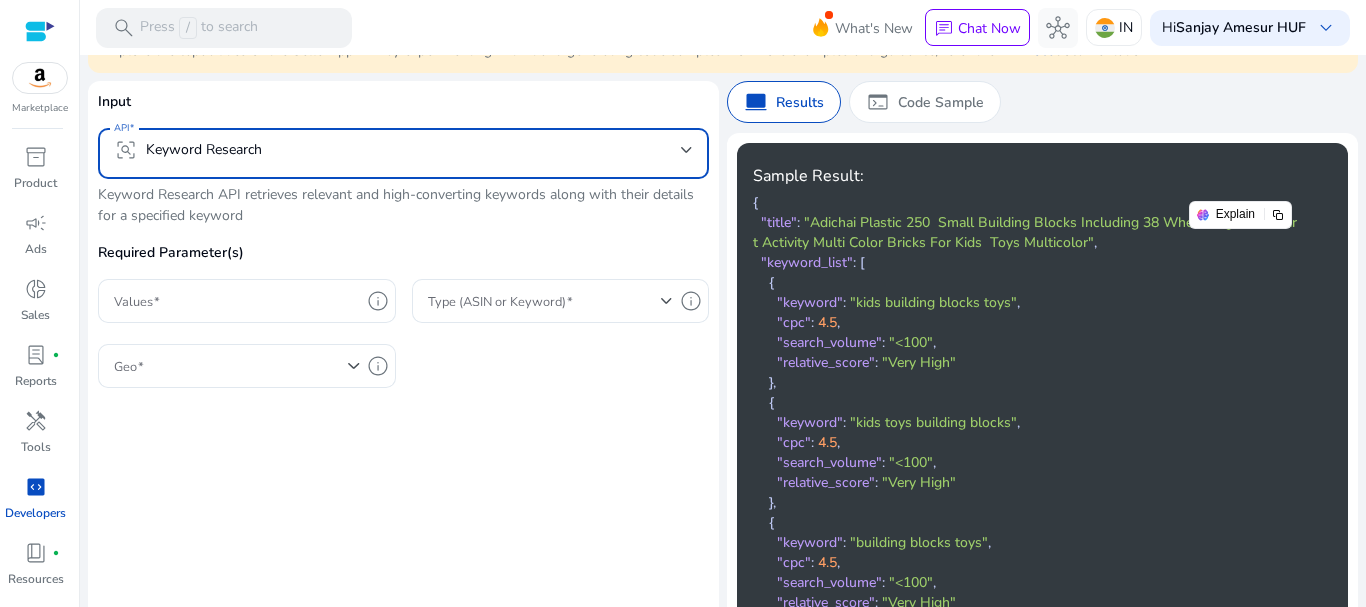 scroll, scrollTop: 77, scrollLeft: 0, axis: vertical 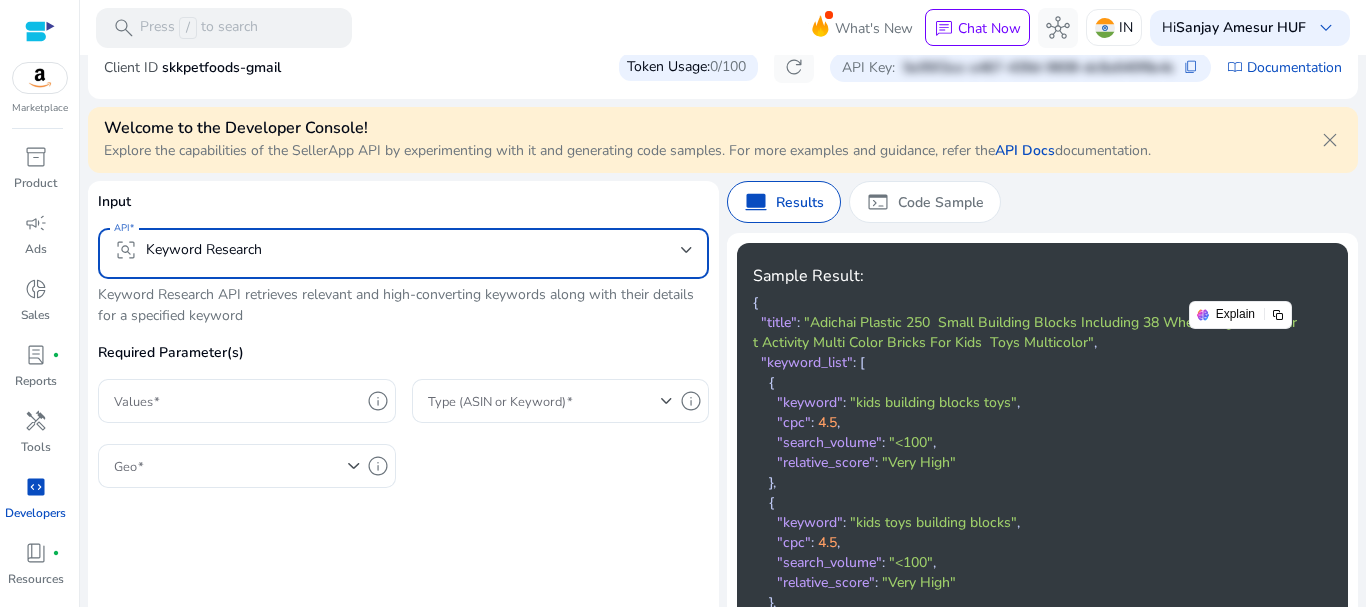 click on "frame_inspect   Keyword Research" at bounding box center (403, 253) 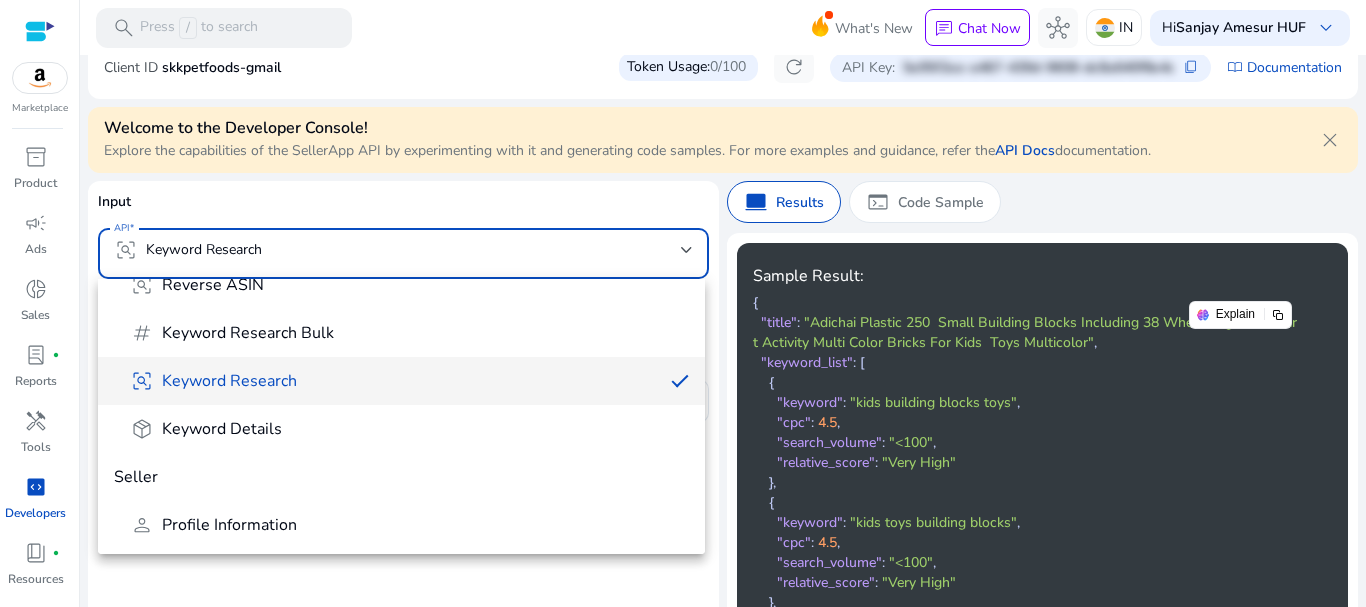 scroll, scrollTop: 605, scrollLeft: 0, axis: vertical 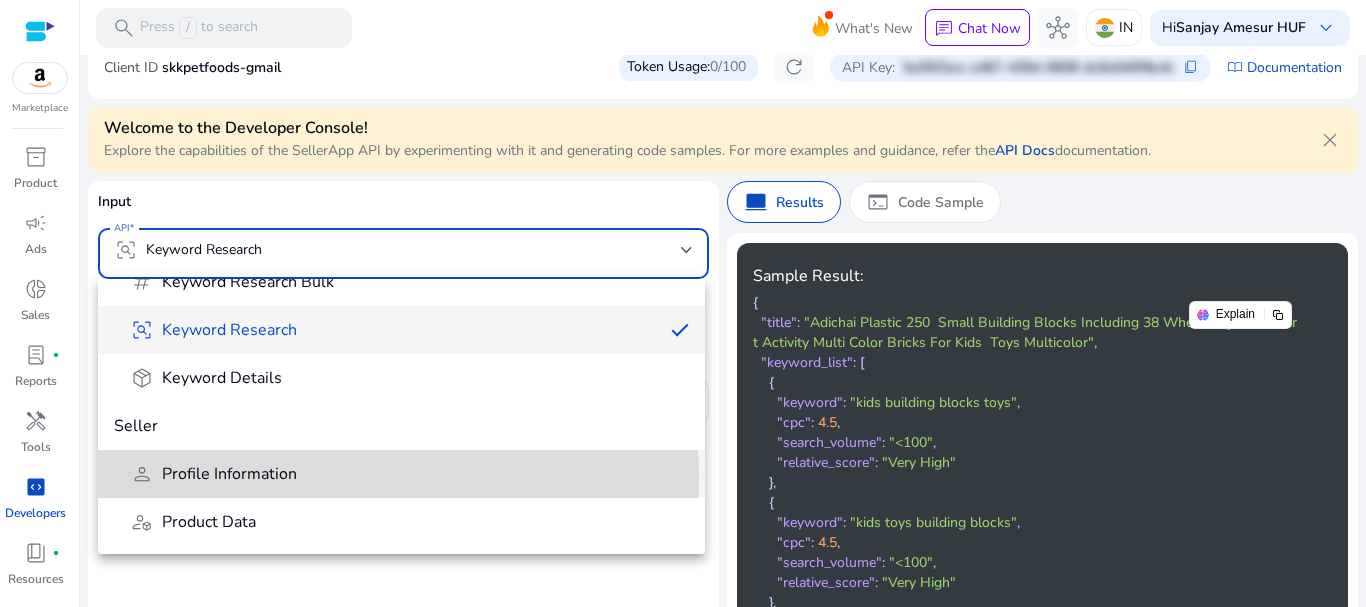 click on "person  Profile Information" at bounding box center [409, 474] 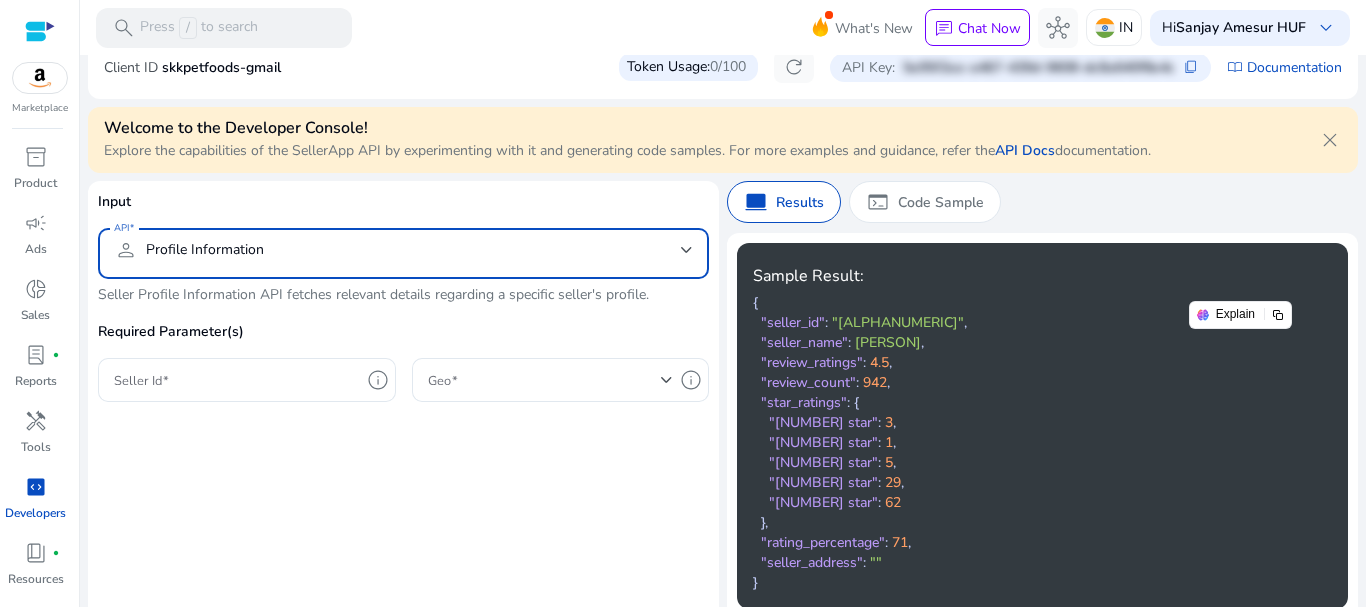 click on "person   Profile Information" at bounding box center (403, 253) 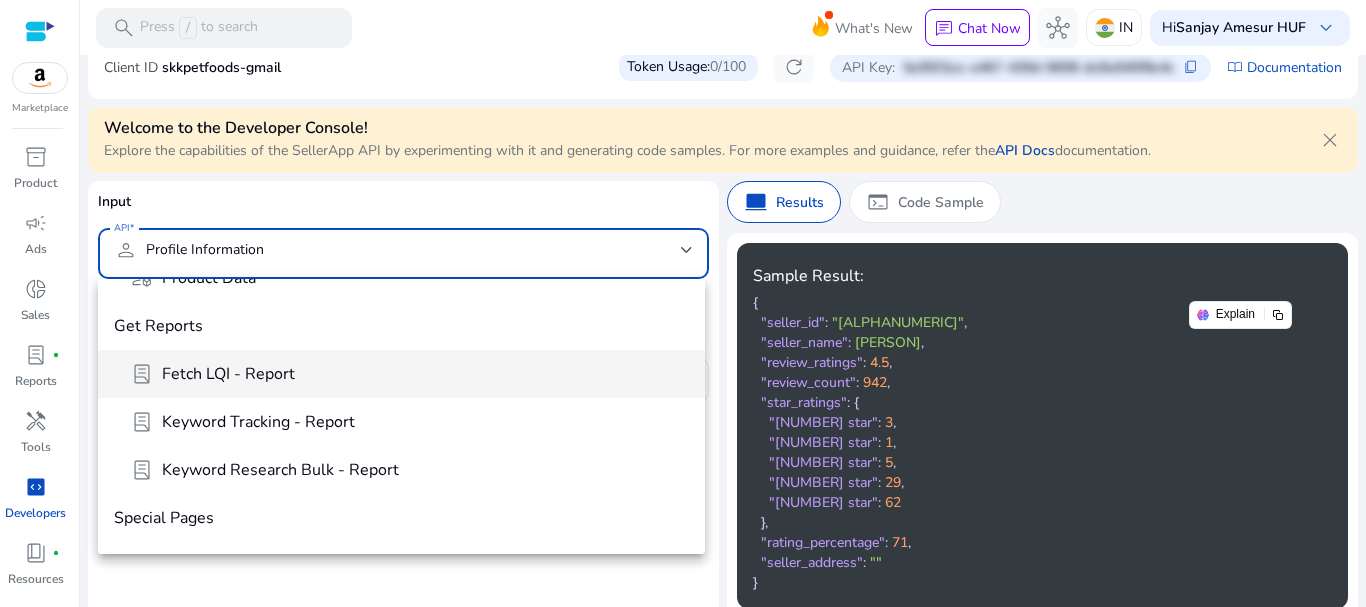 scroll, scrollTop: 941, scrollLeft: 0, axis: vertical 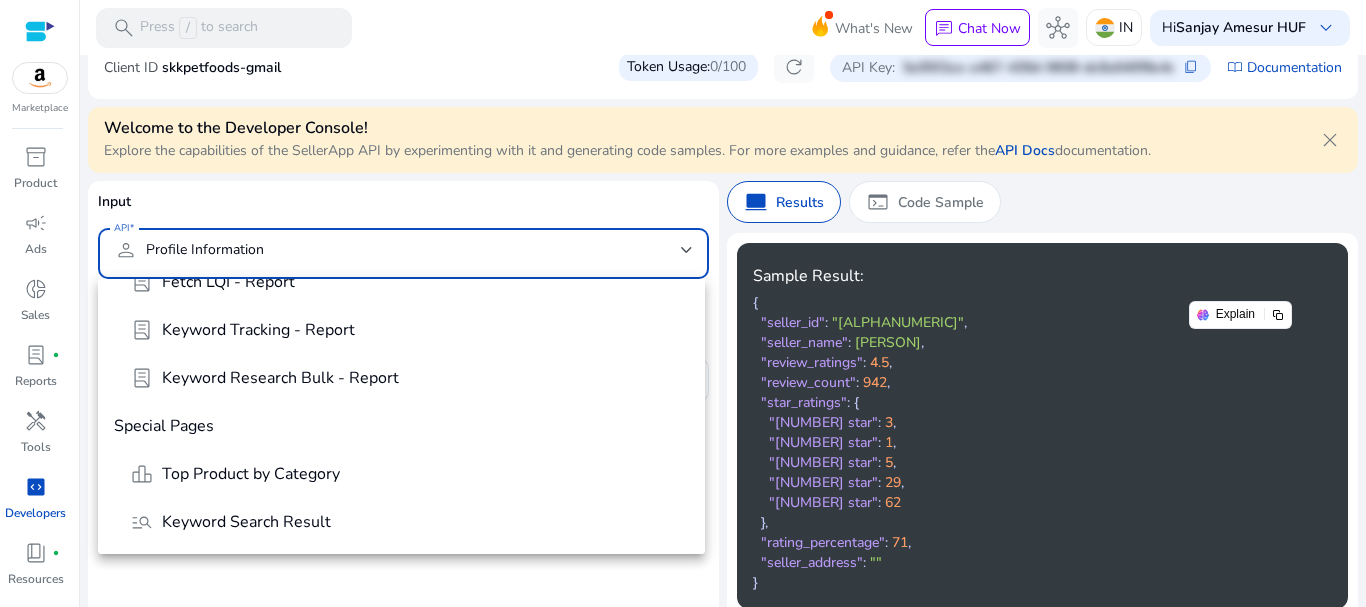 click at bounding box center [683, 303] 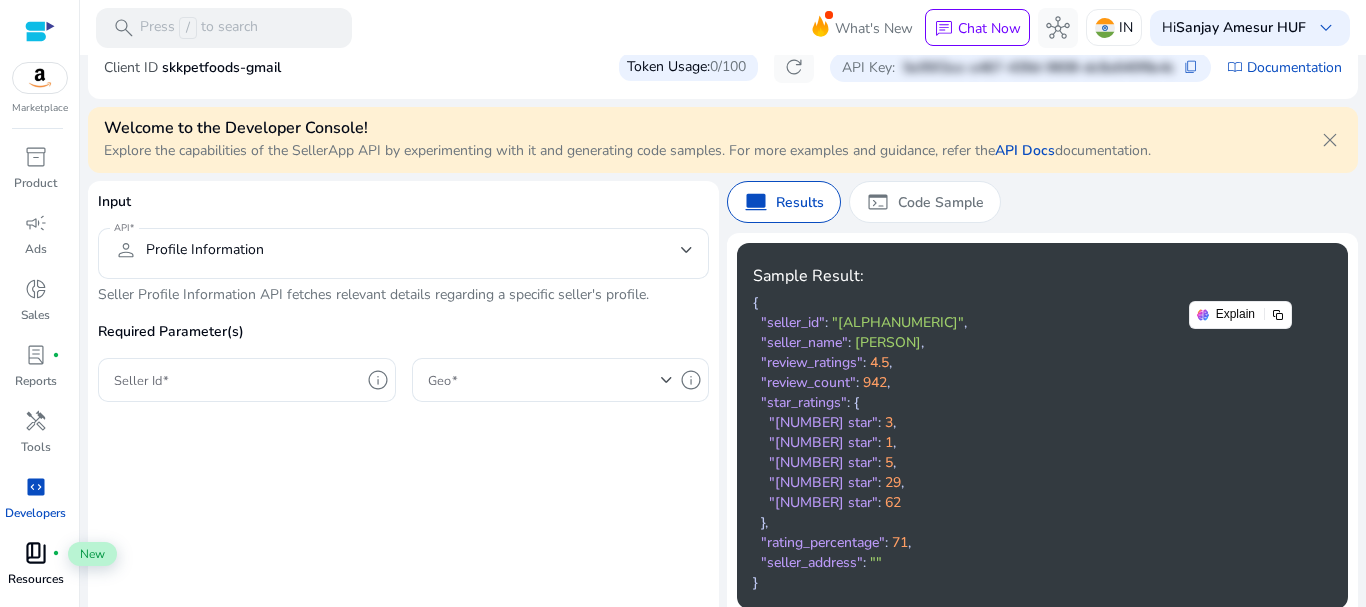 click on "book_4" at bounding box center [36, 553] 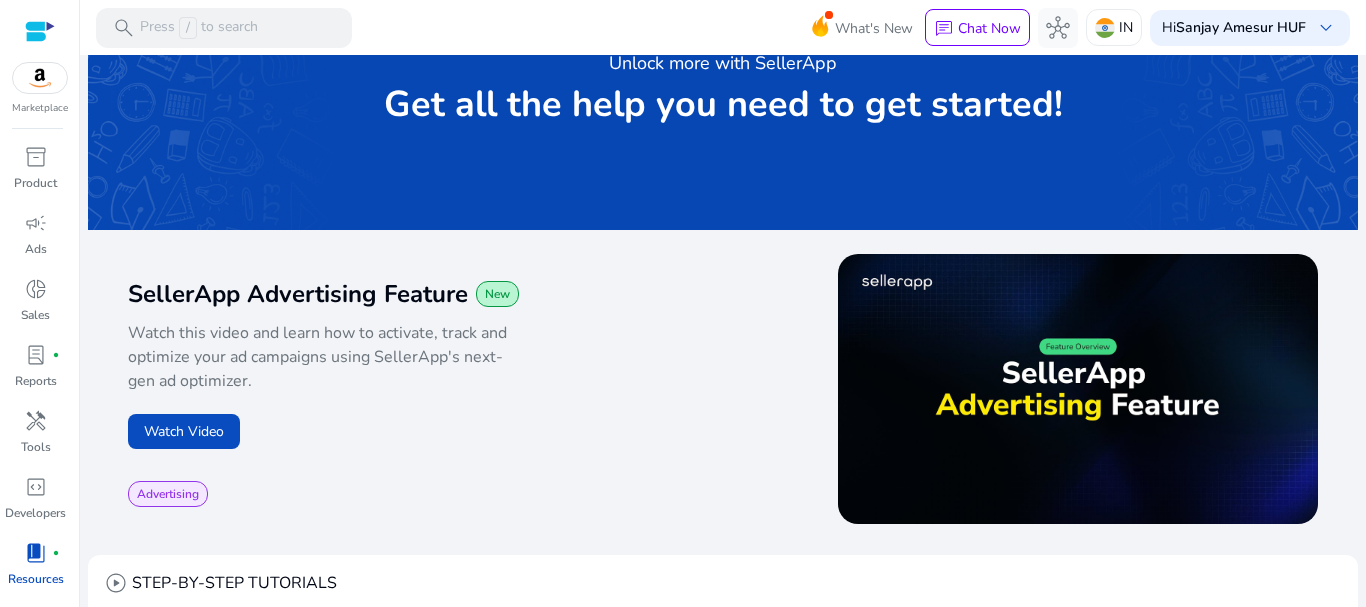 scroll, scrollTop: 0, scrollLeft: 0, axis: both 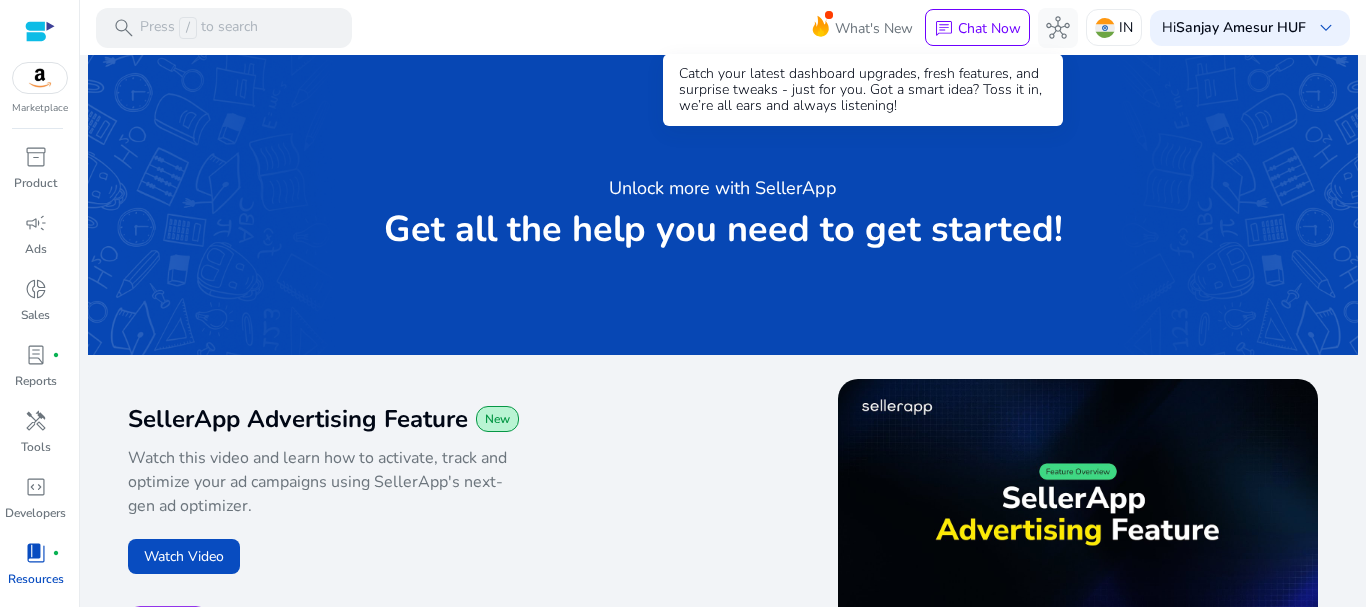 click on "What's New" at bounding box center (874, 28) 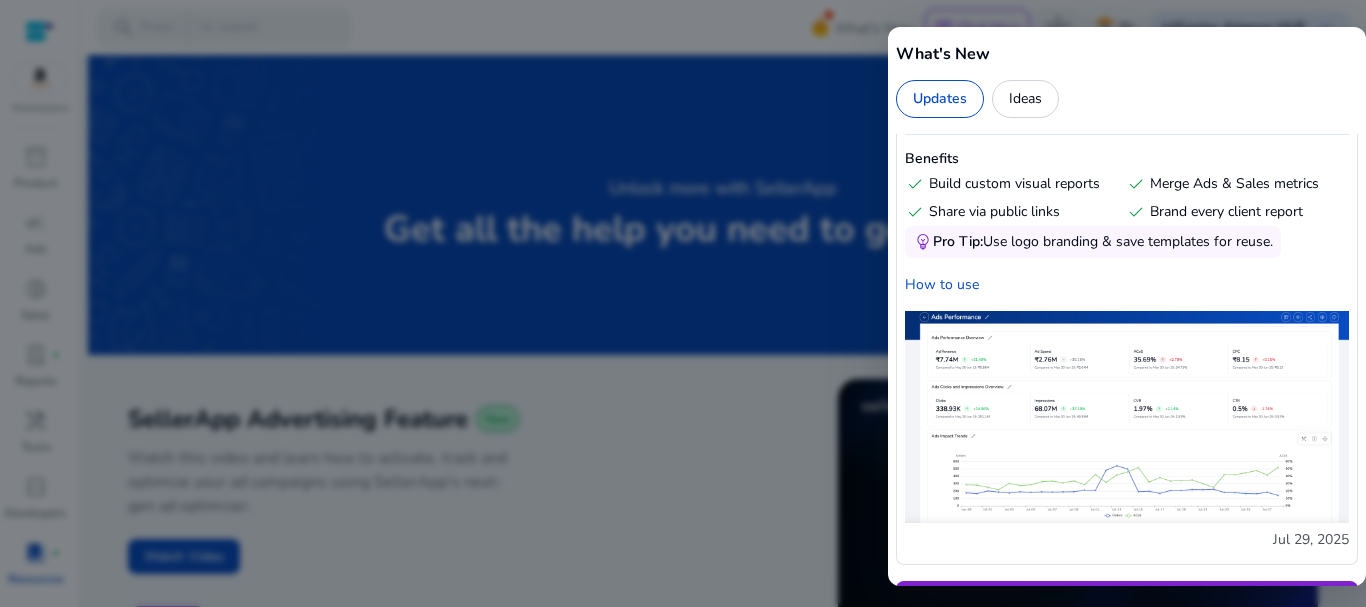 scroll, scrollTop: 300, scrollLeft: 0, axis: vertical 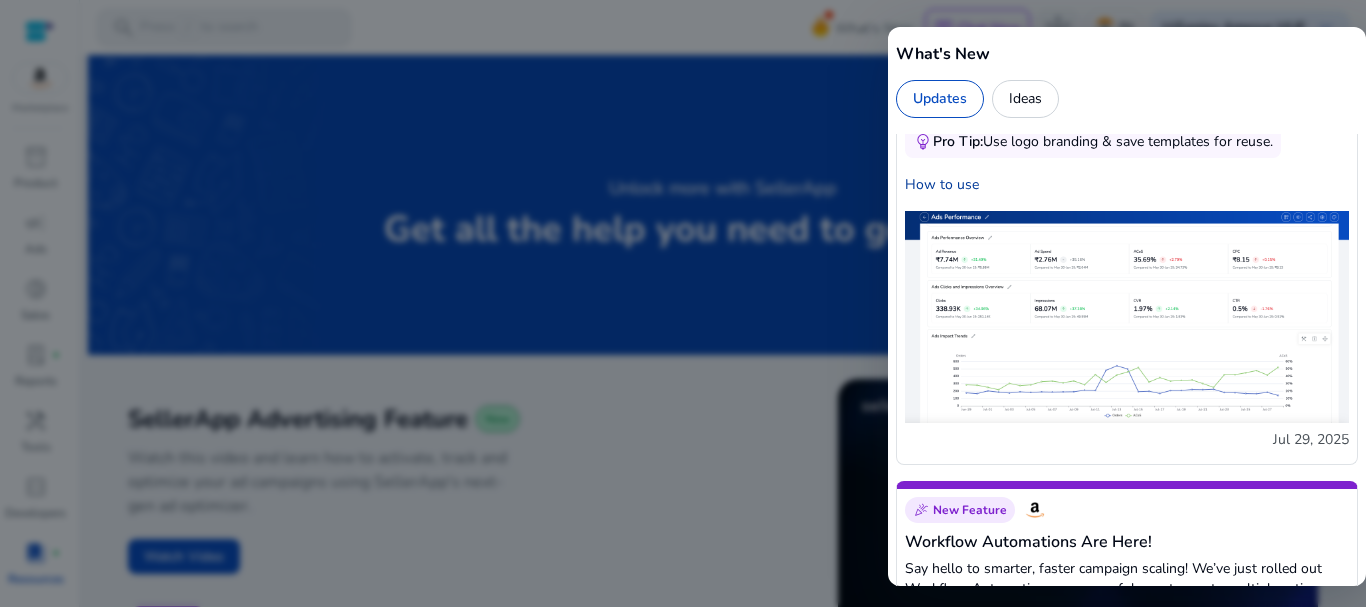 click on "How to use" at bounding box center [1127, 184] 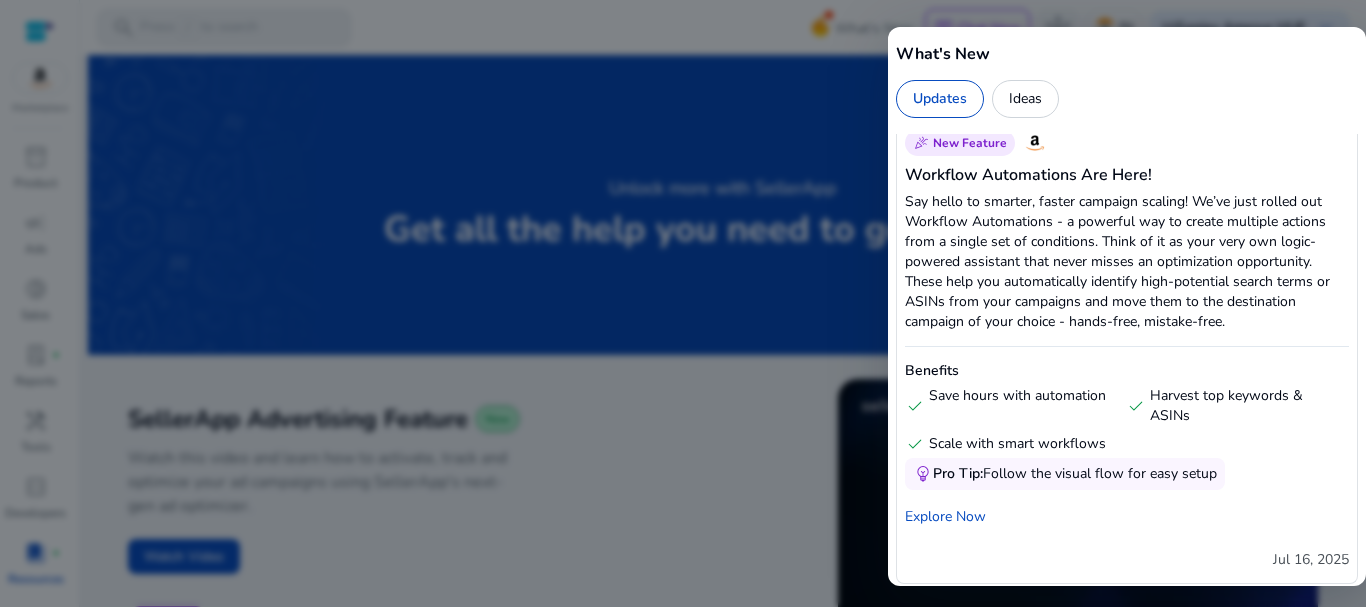 scroll, scrollTop: 700, scrollLeft: 0, axis: vertical 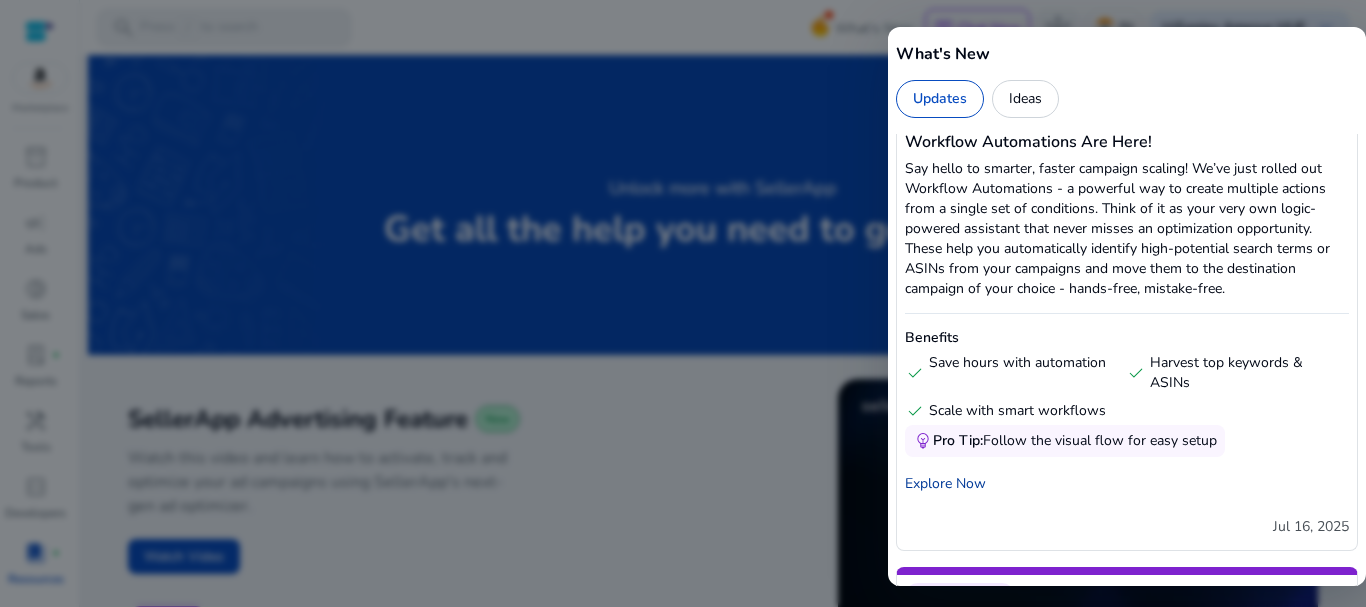 click on "Explore Now" at bounding box center (1127, 483) 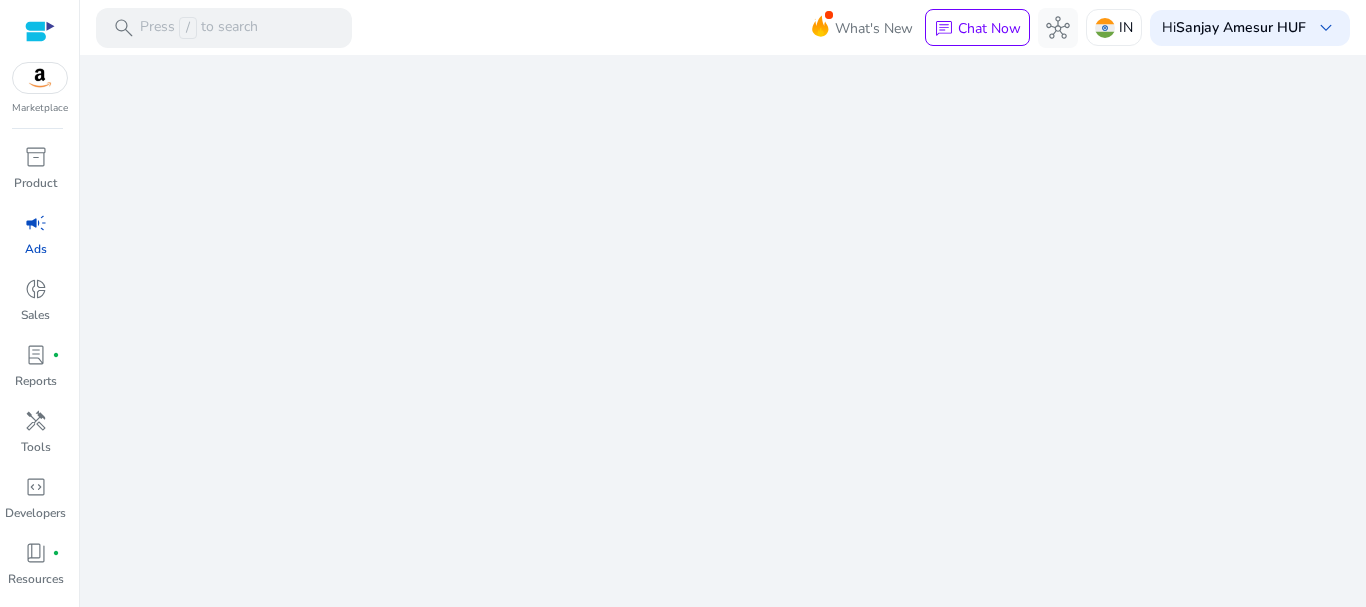 scroll, scrollTop: 0, scrollLeft: 0, axis: both 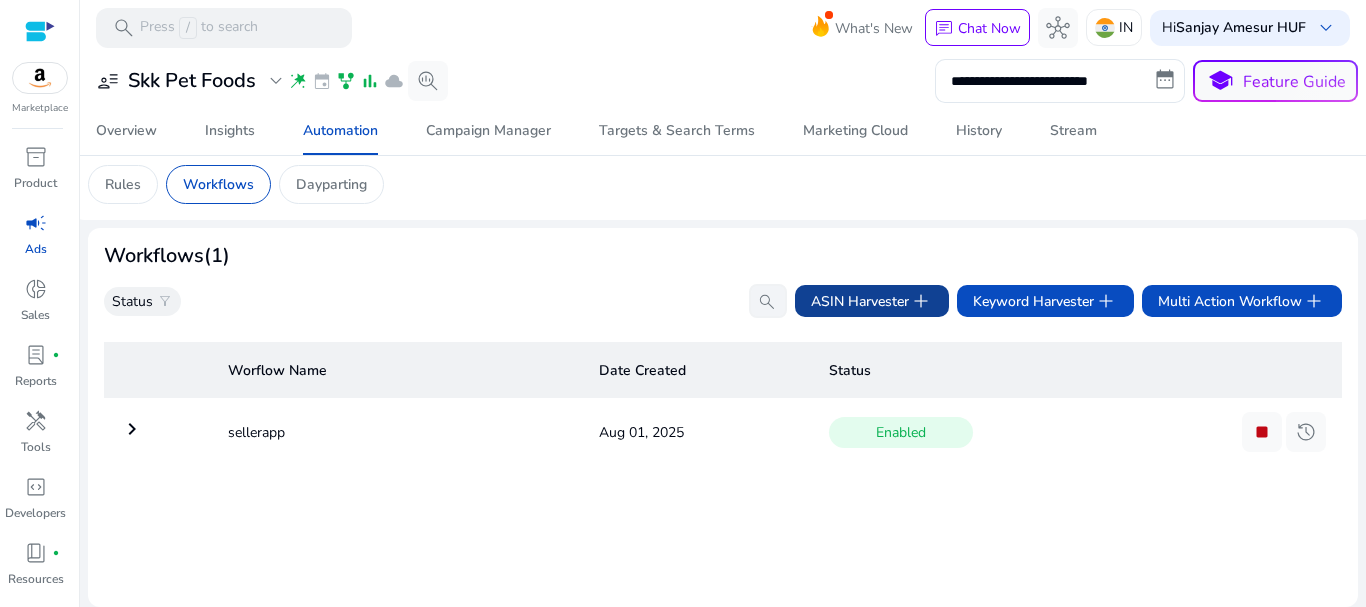 click on "ASIN Harvester   add" 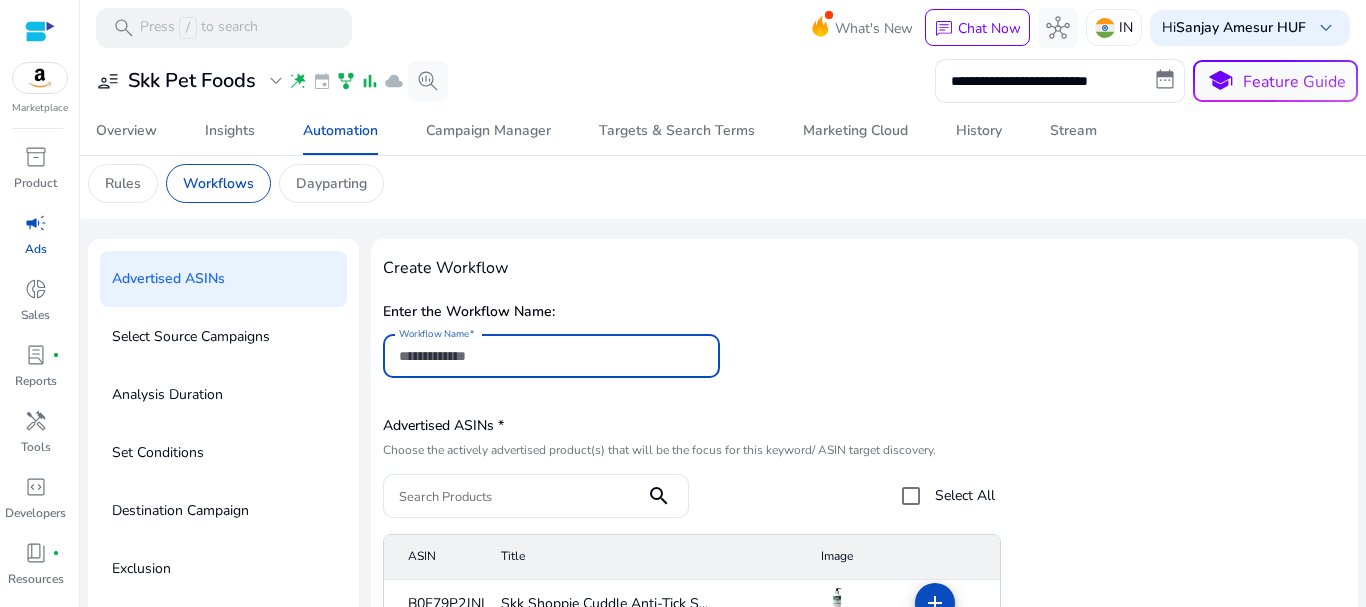 scroll, scrollTop: 0, scrollLeft: 0, axis: both 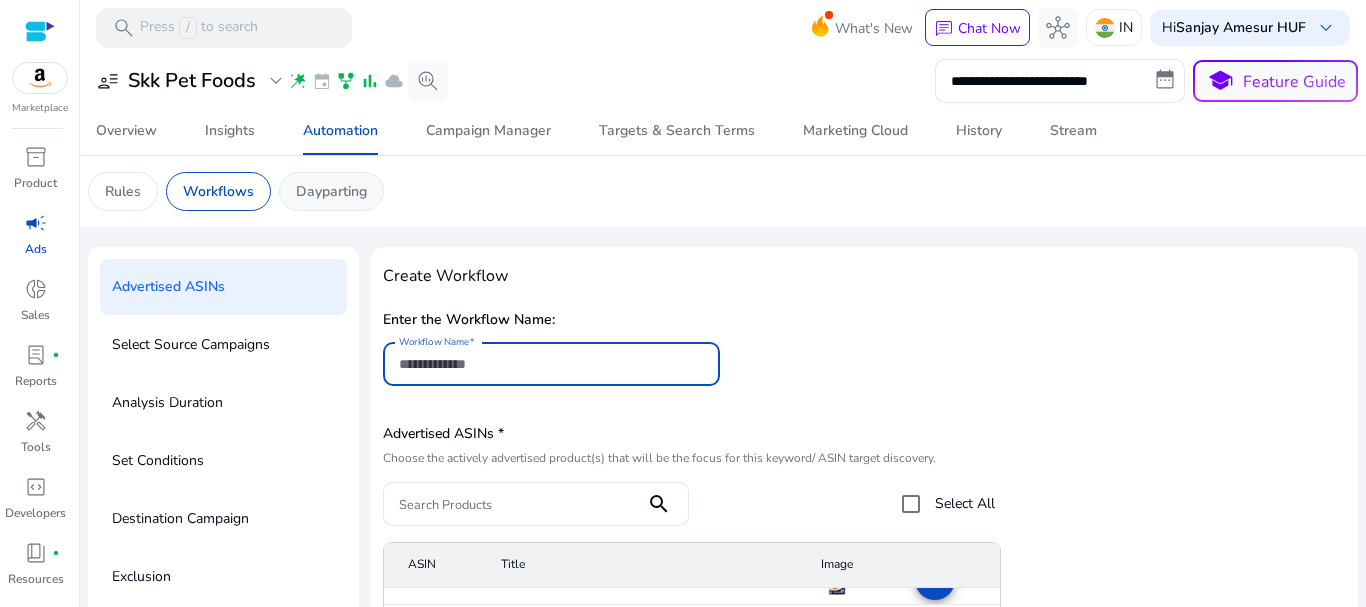 click on "Dayparting" 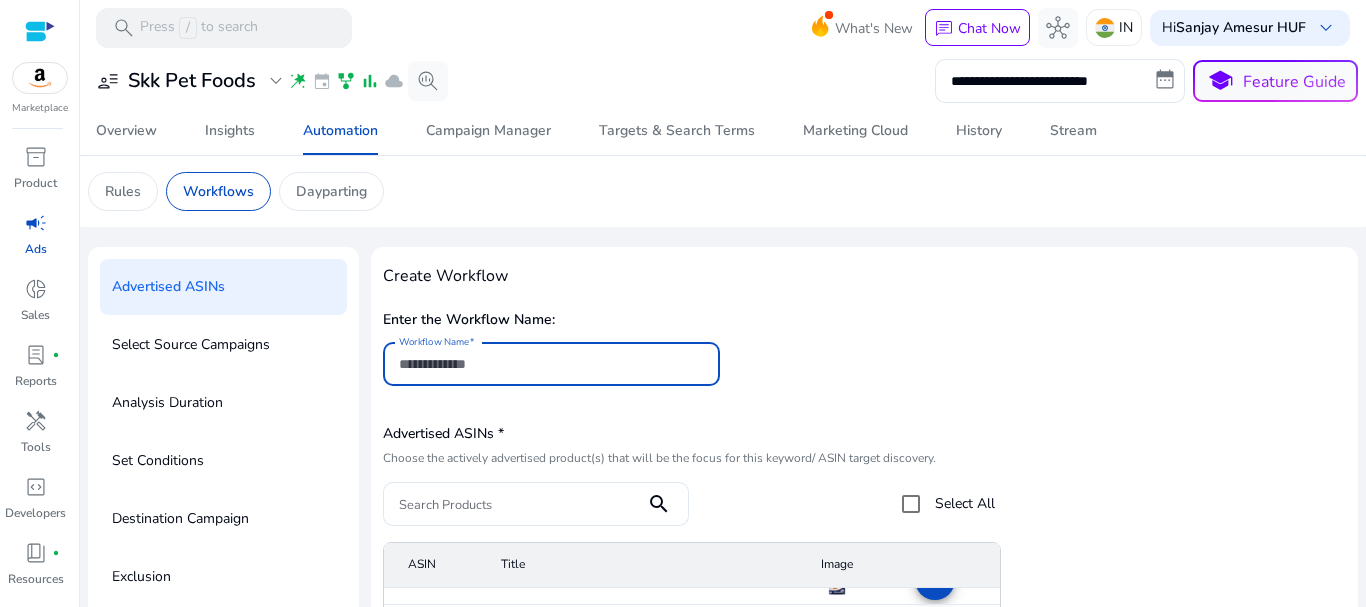 click on "Dayparting" 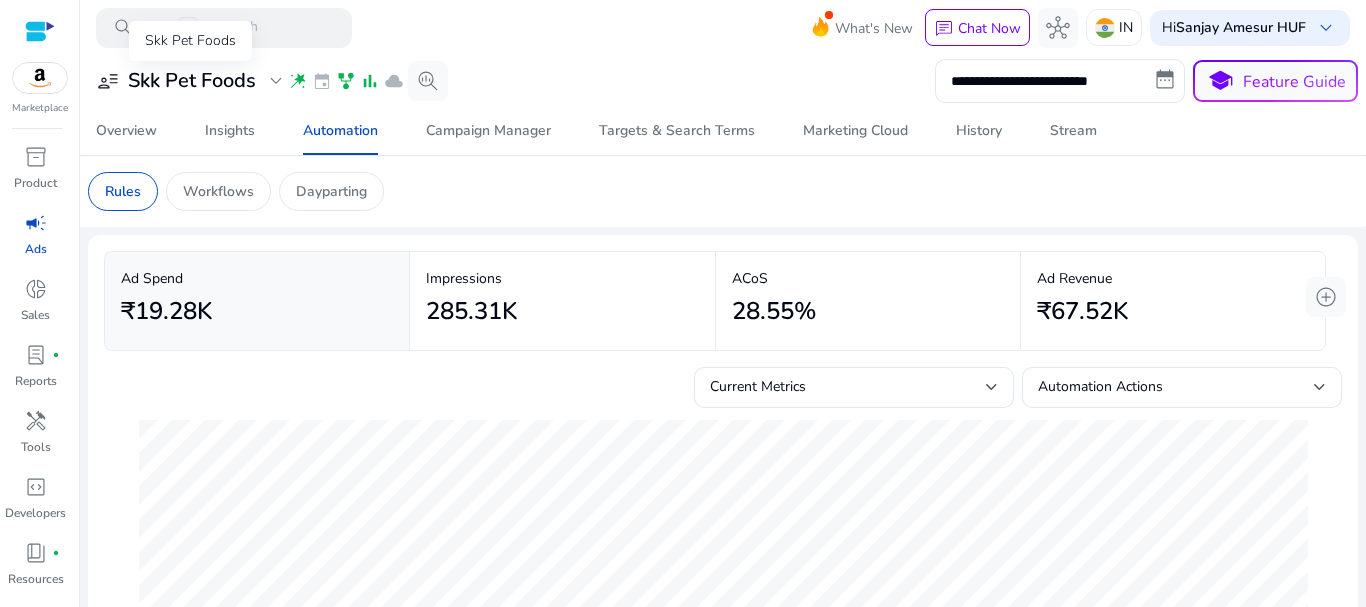 click on "expand_more" 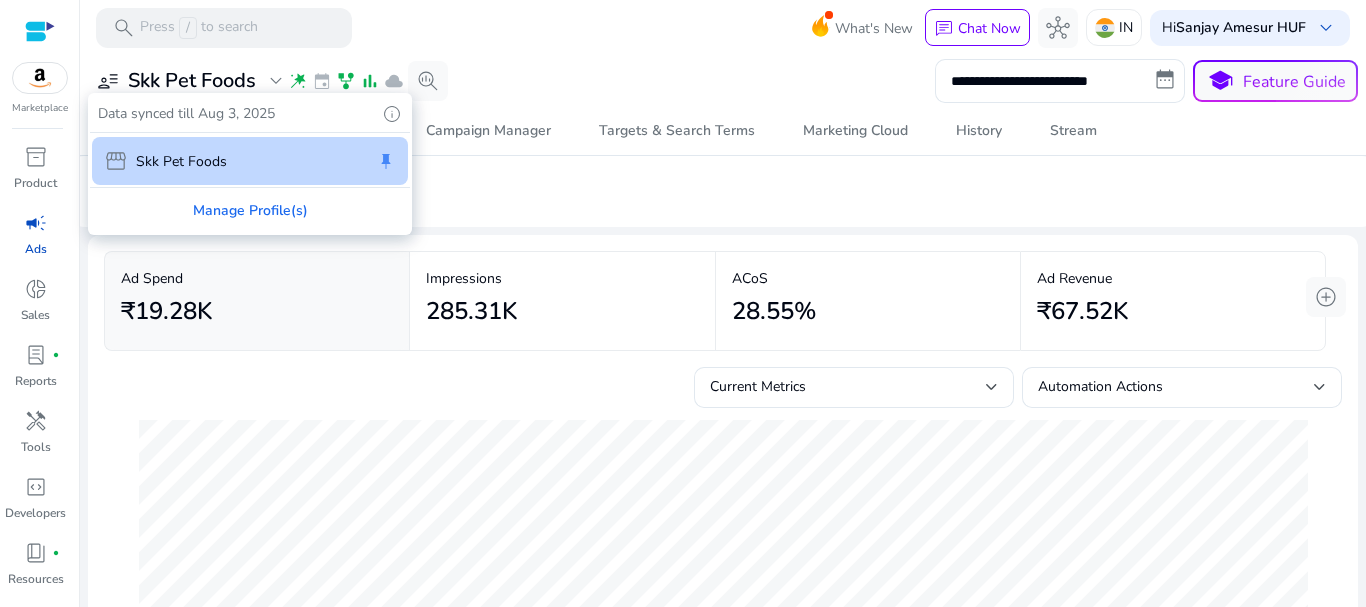 click at bounding box center [683, 303] 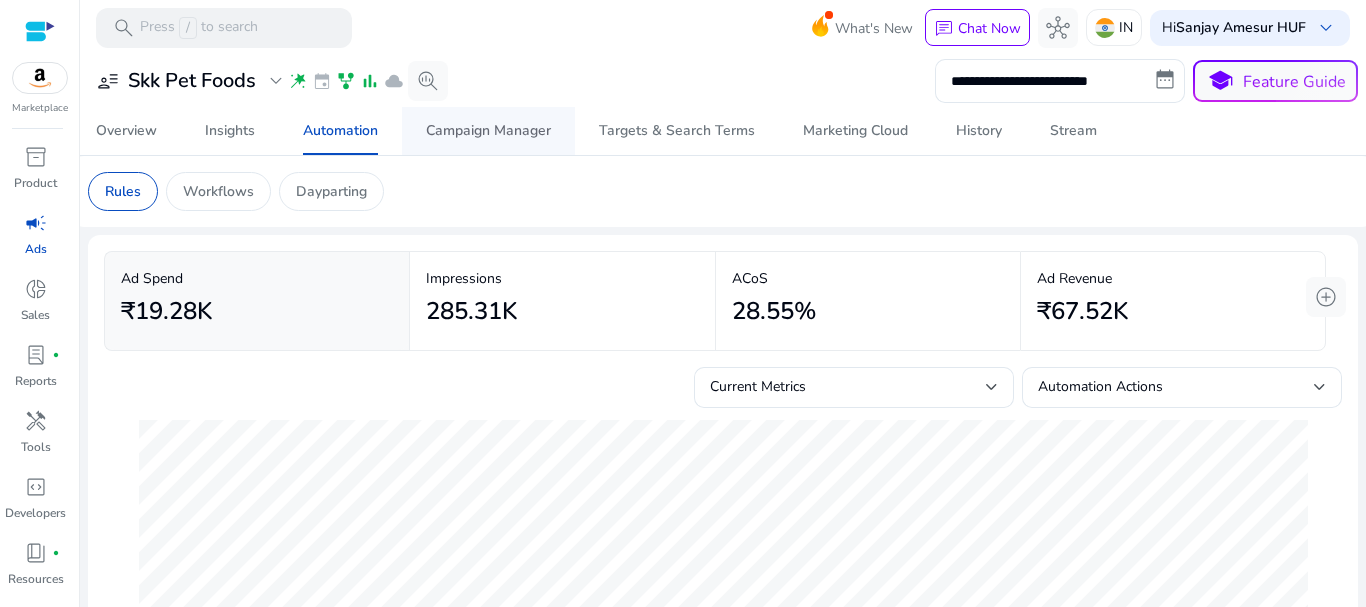 click on "Campaign Manager" at bounding box center [488, 131] 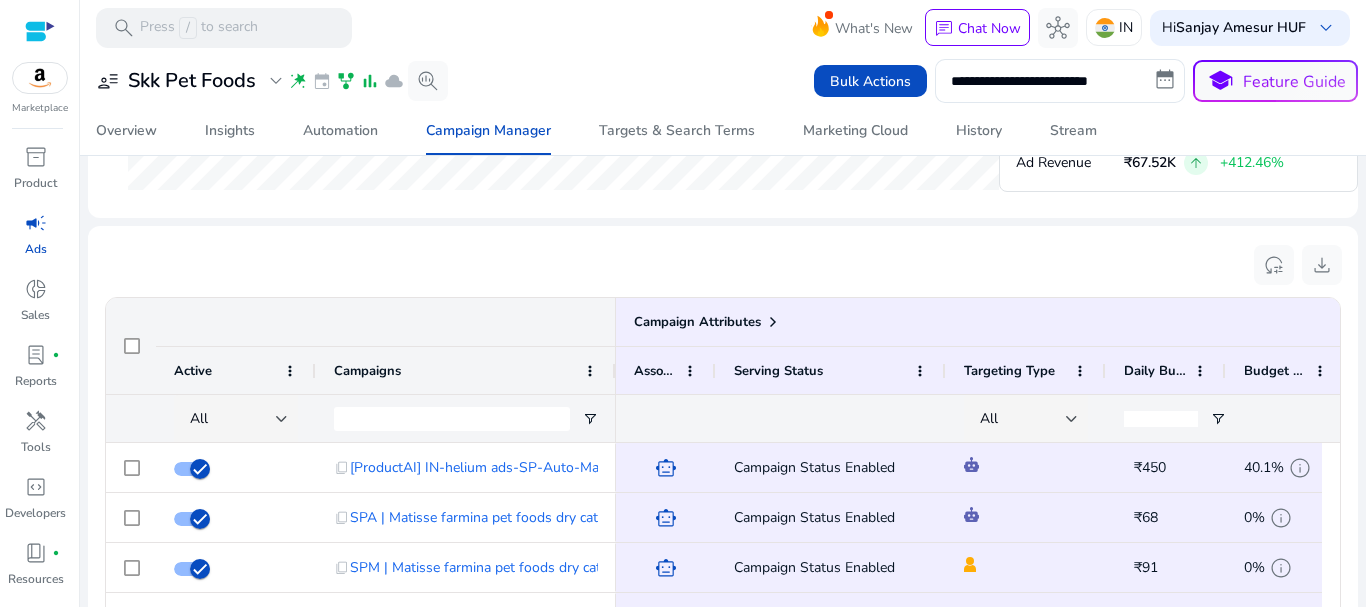 scroll, scrollTop: 1300, scrollLeft: 0, axis: vertical 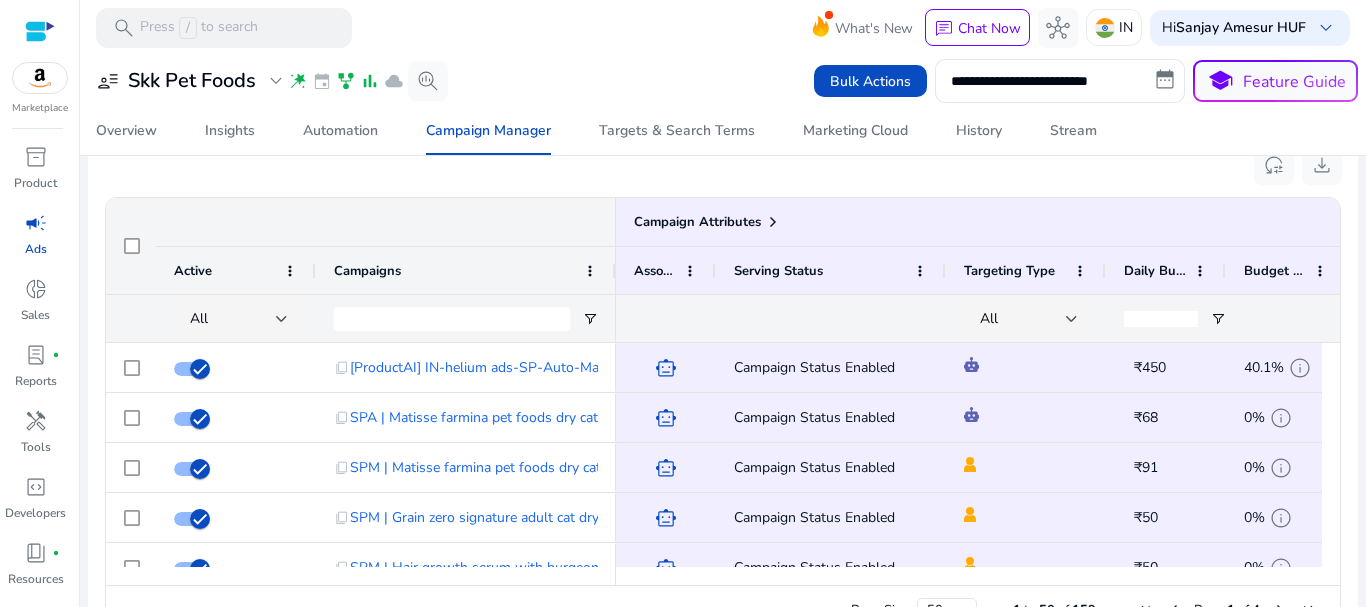 drag, startPoint x: 934, startPoint y: 576, endPoint x: 981, endPoint y: 578, distance: 47.042534 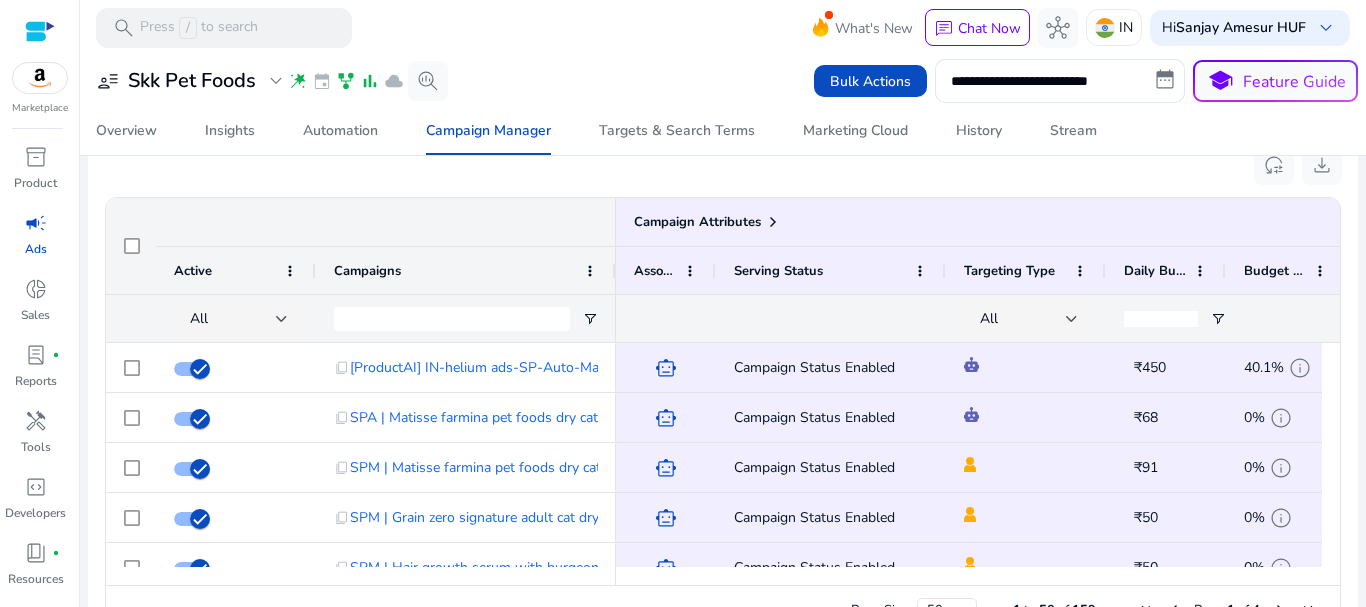 scroll, scrollTop: 0, scrollLeft: 65, axis: horizontal 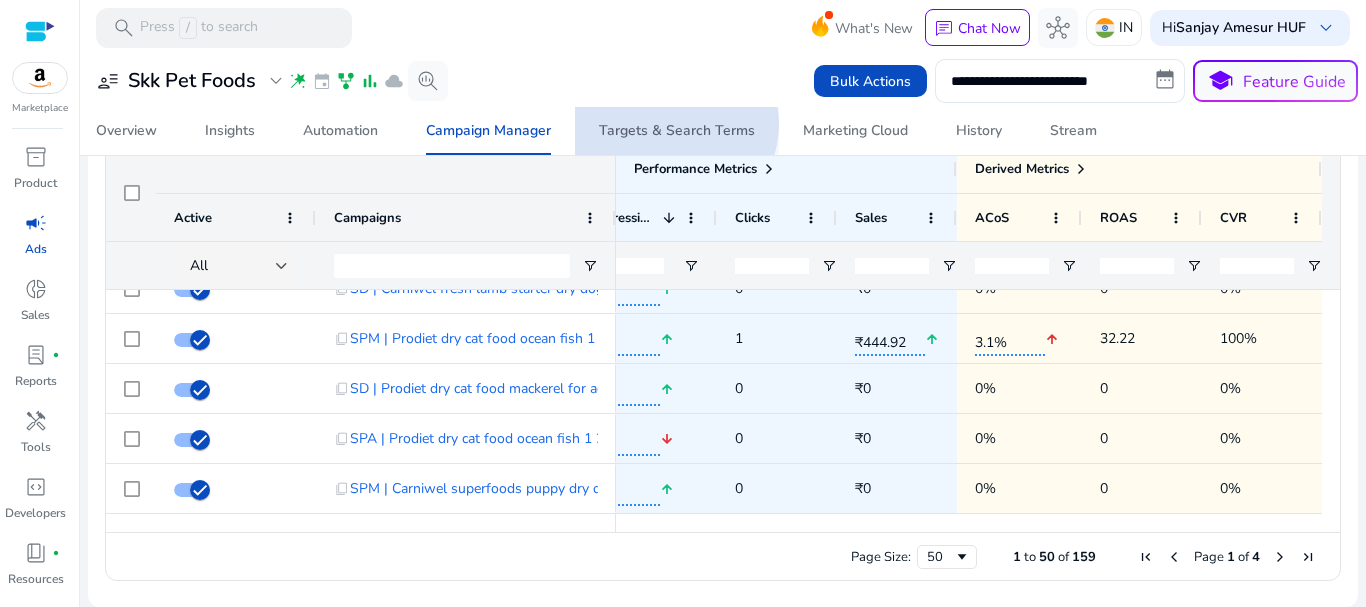 click on "Targets & Search Terms" at bounding box center [677, 131] 